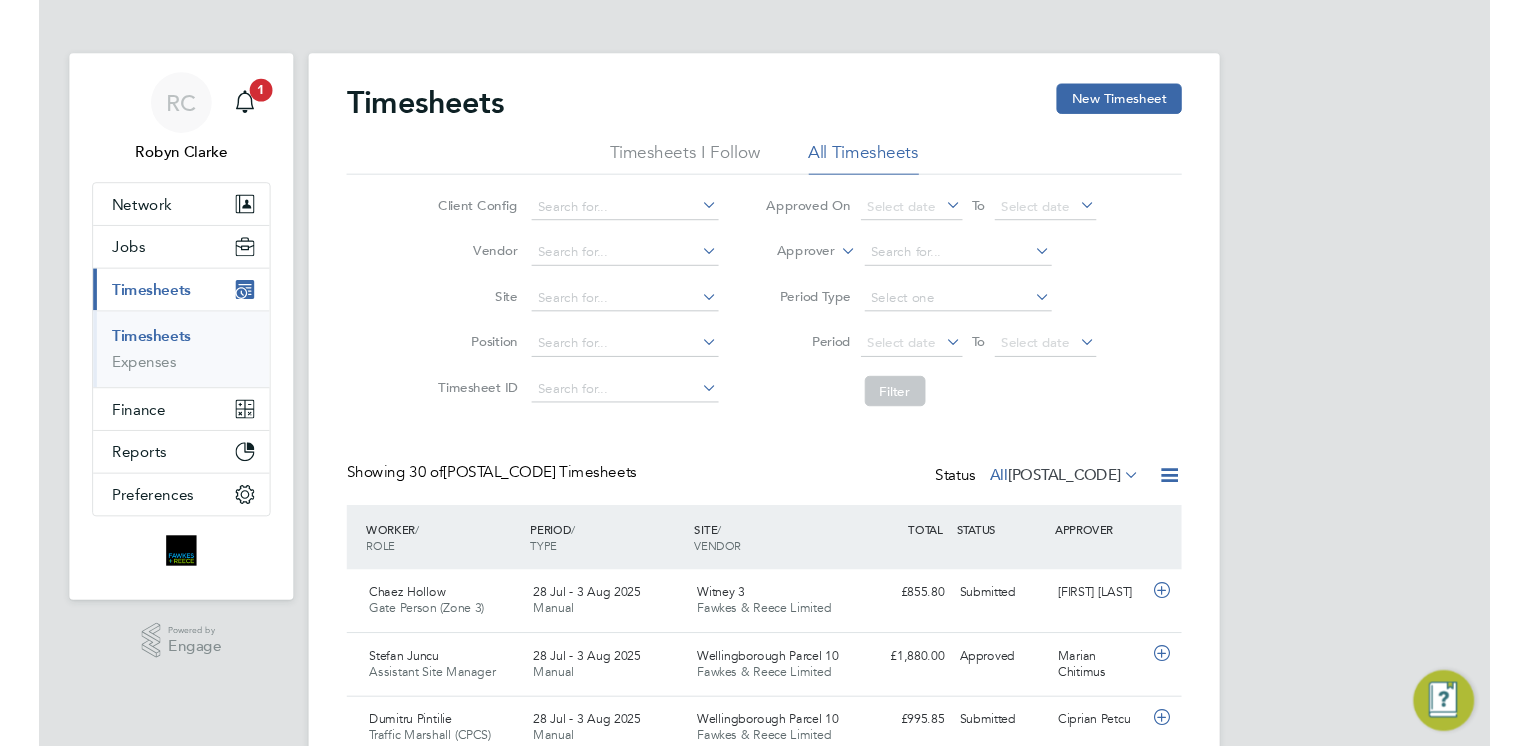 scroll, scrollTop: 0, scrollLeft: 0, axis: both 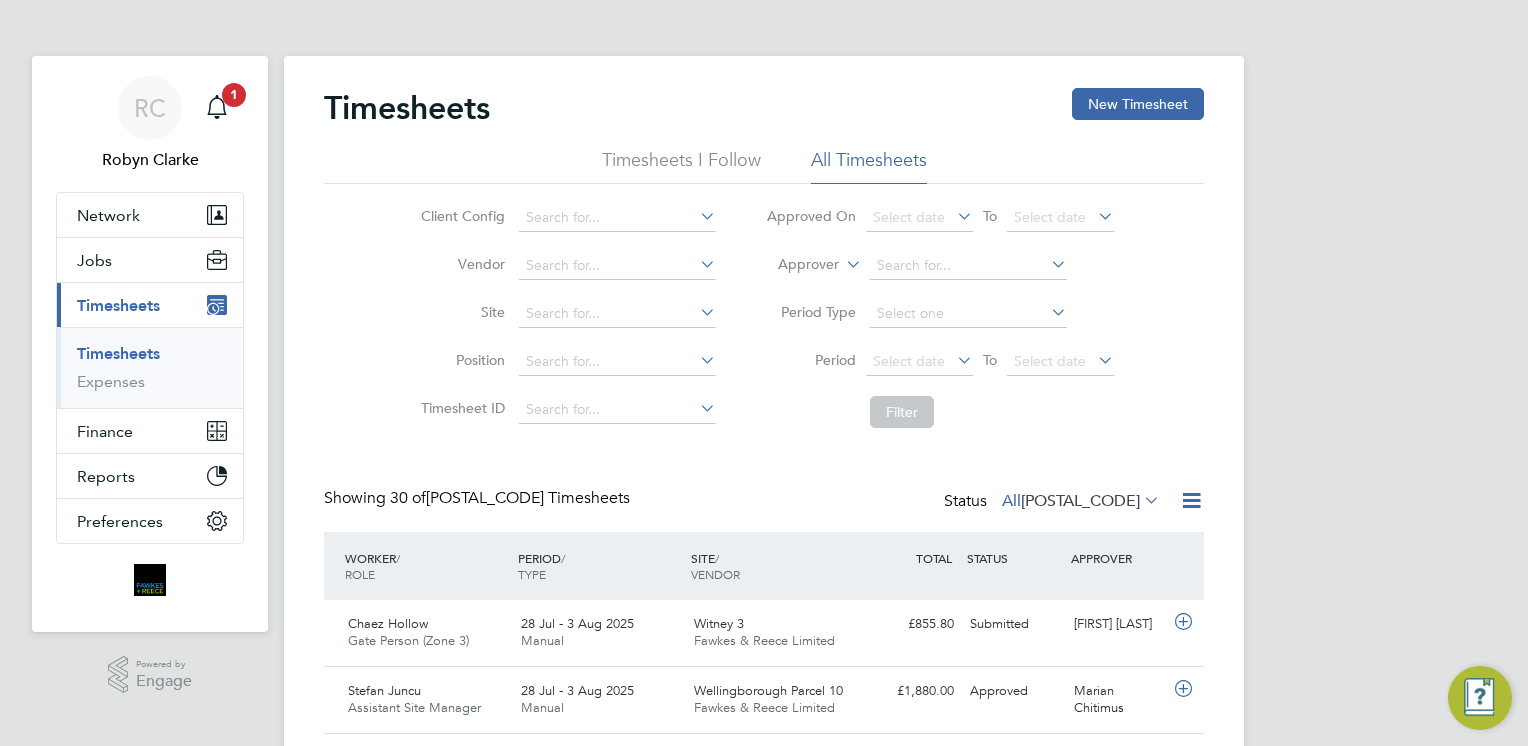 type 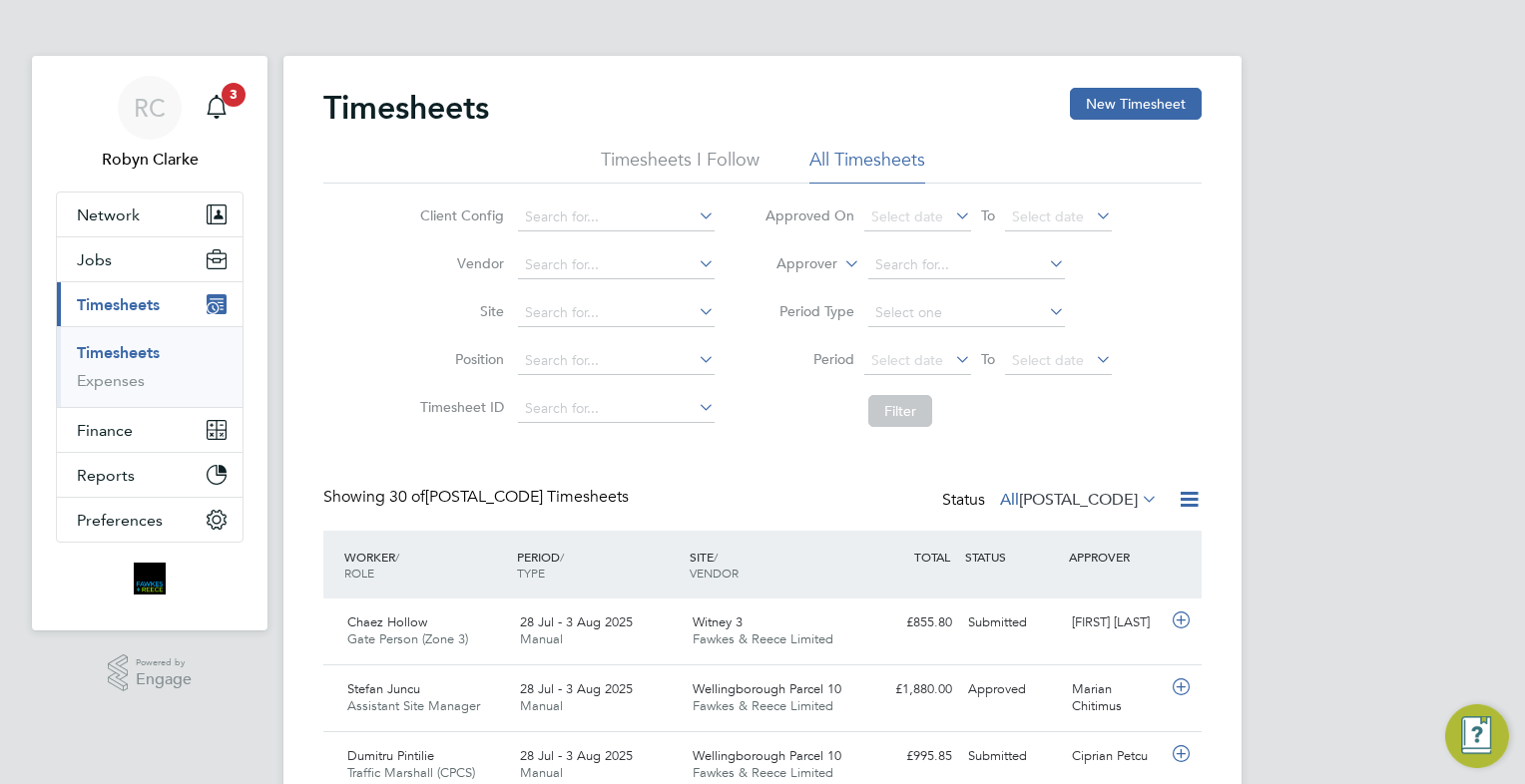 scroll, scrollTop: 9, scrollLeft: 10, axis: both 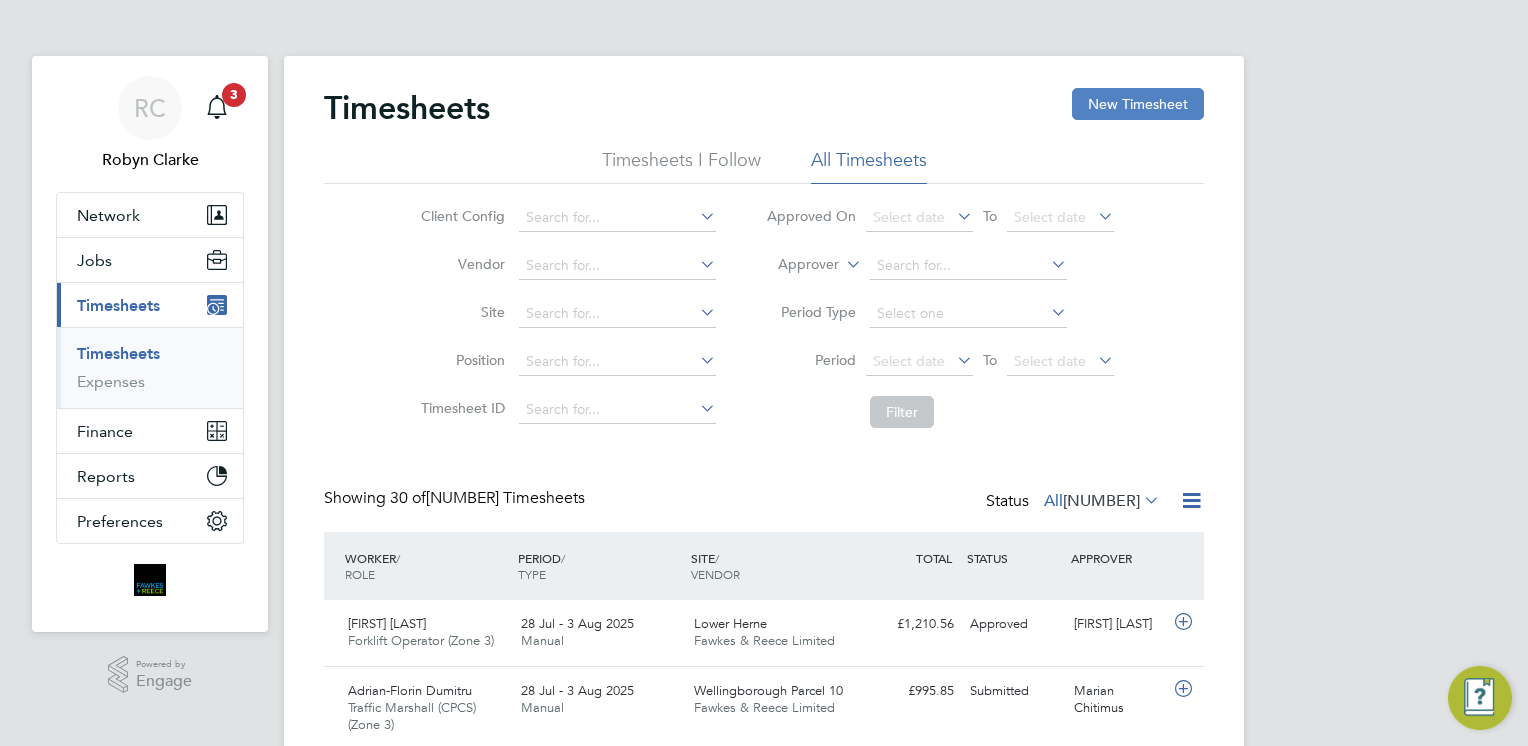 click on "New Timesheet" 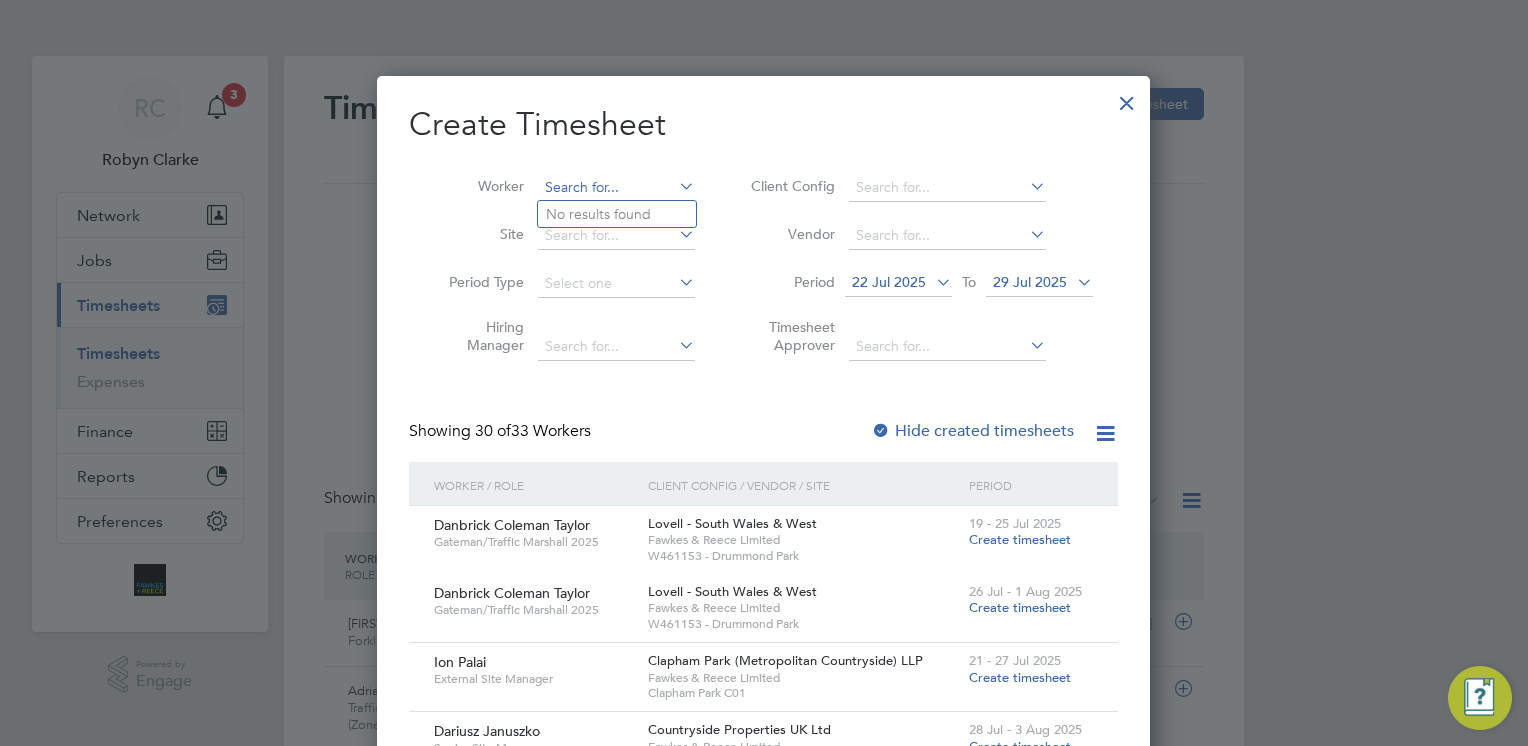 click at bounding box center (616, 188) 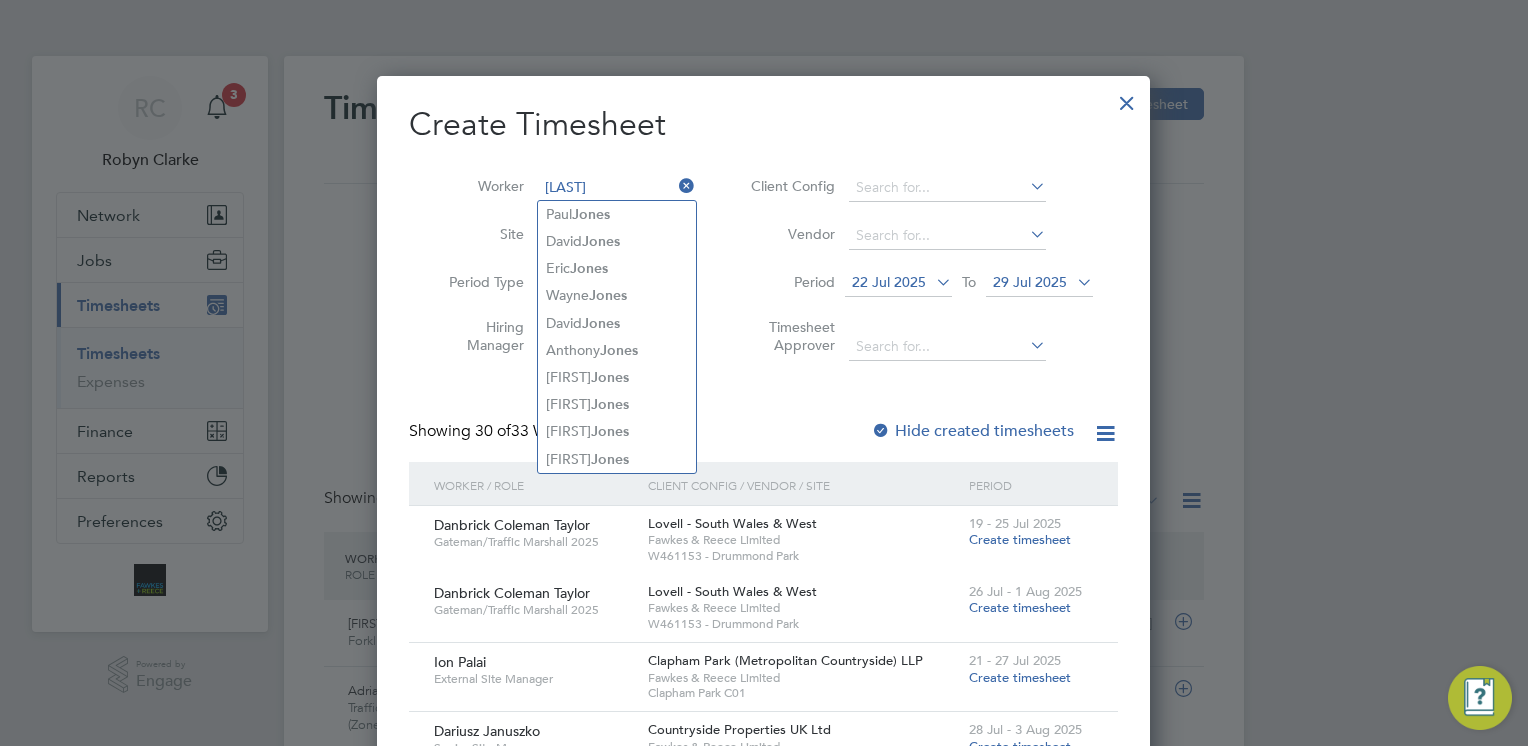 type on "[LAST]" 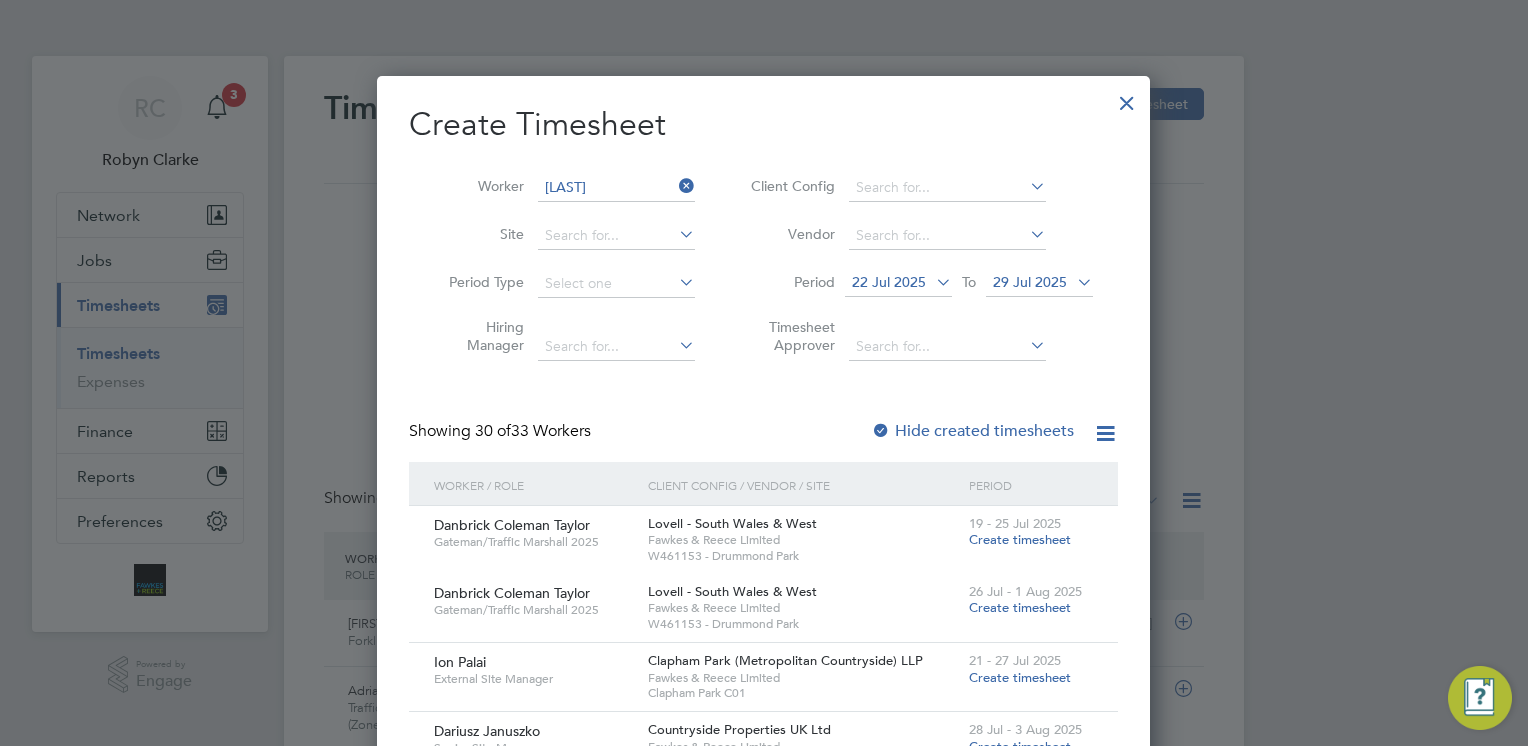 type 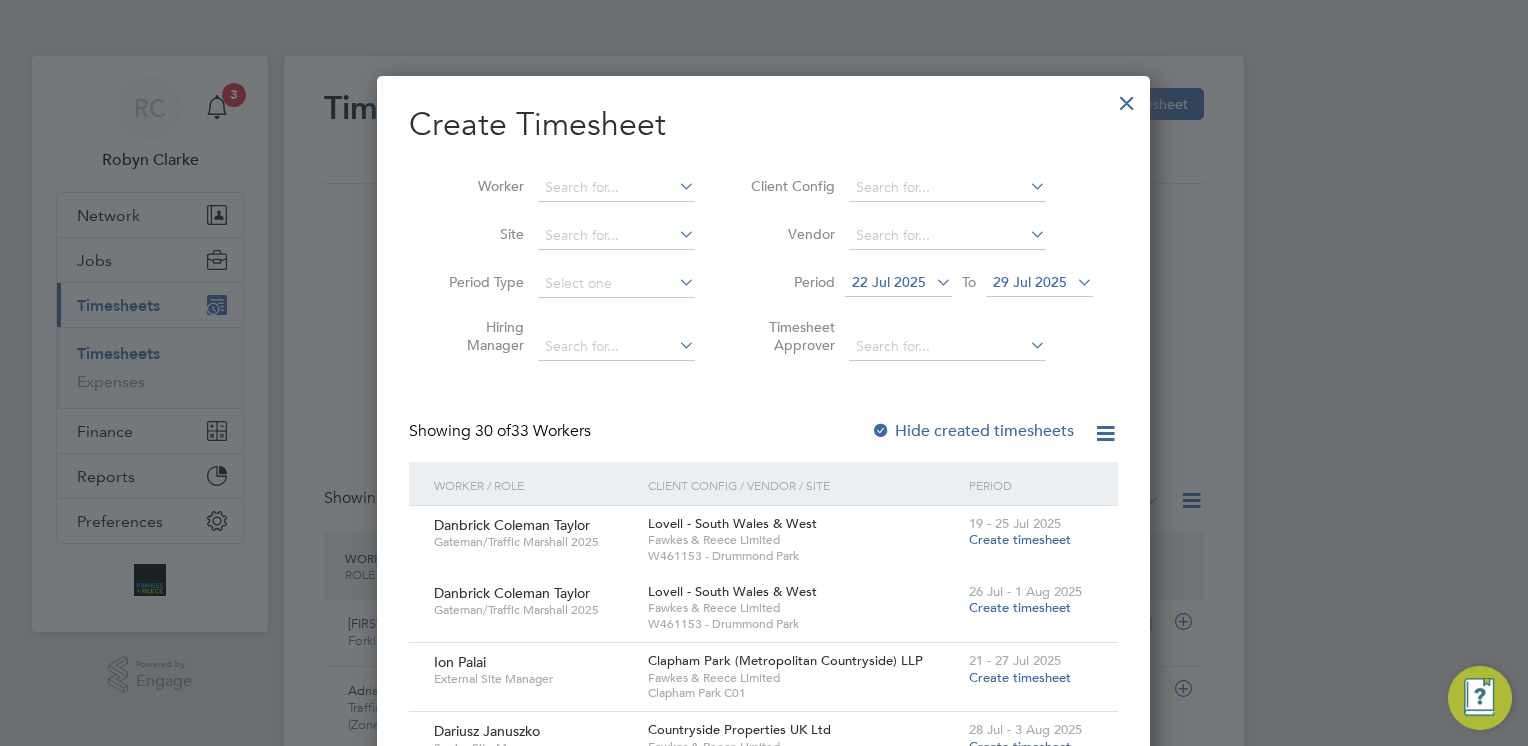 drag, startPoint x: 1122, startPoint y: 102, endPoint x: 541, endPoint y: 438, distance: 671.16095 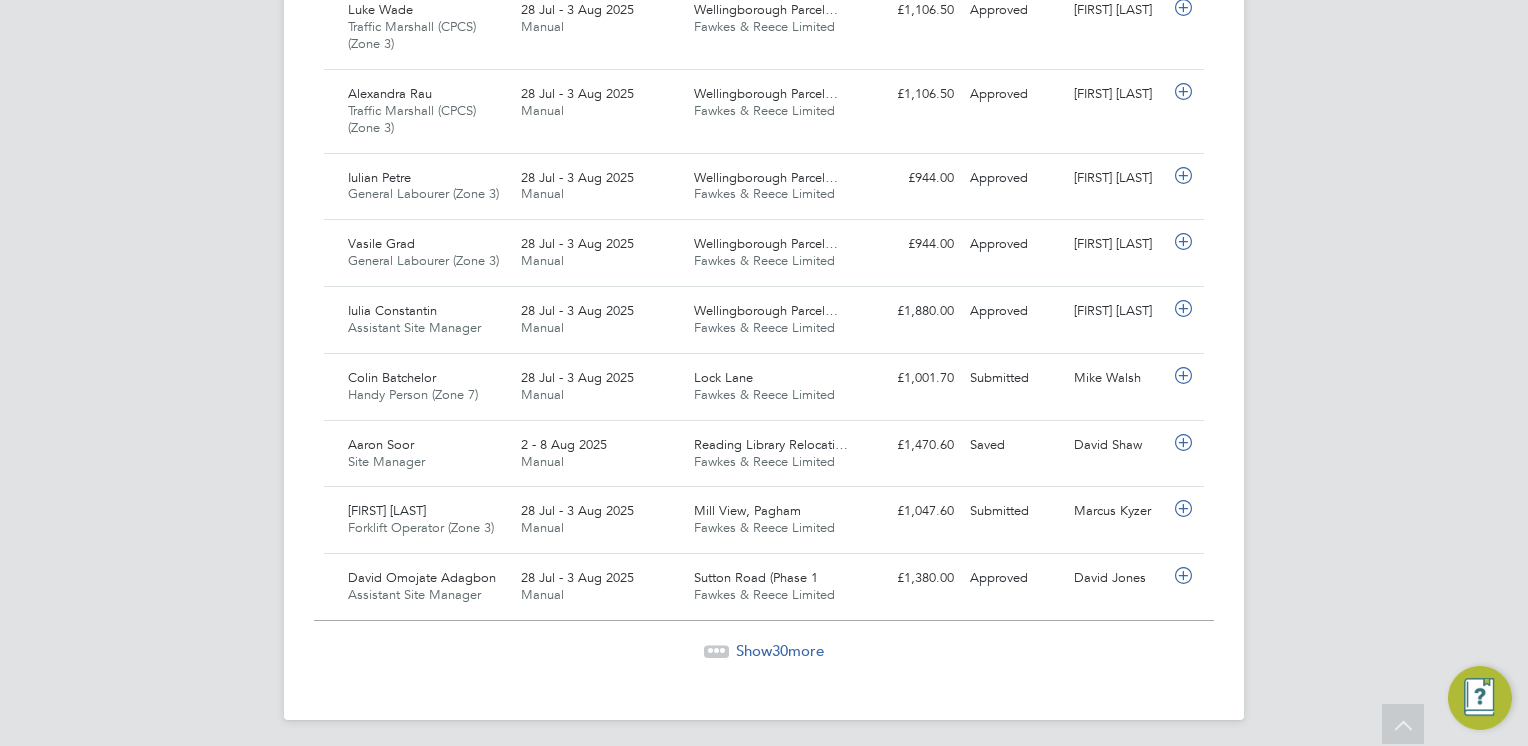 click on "Show  30  more" 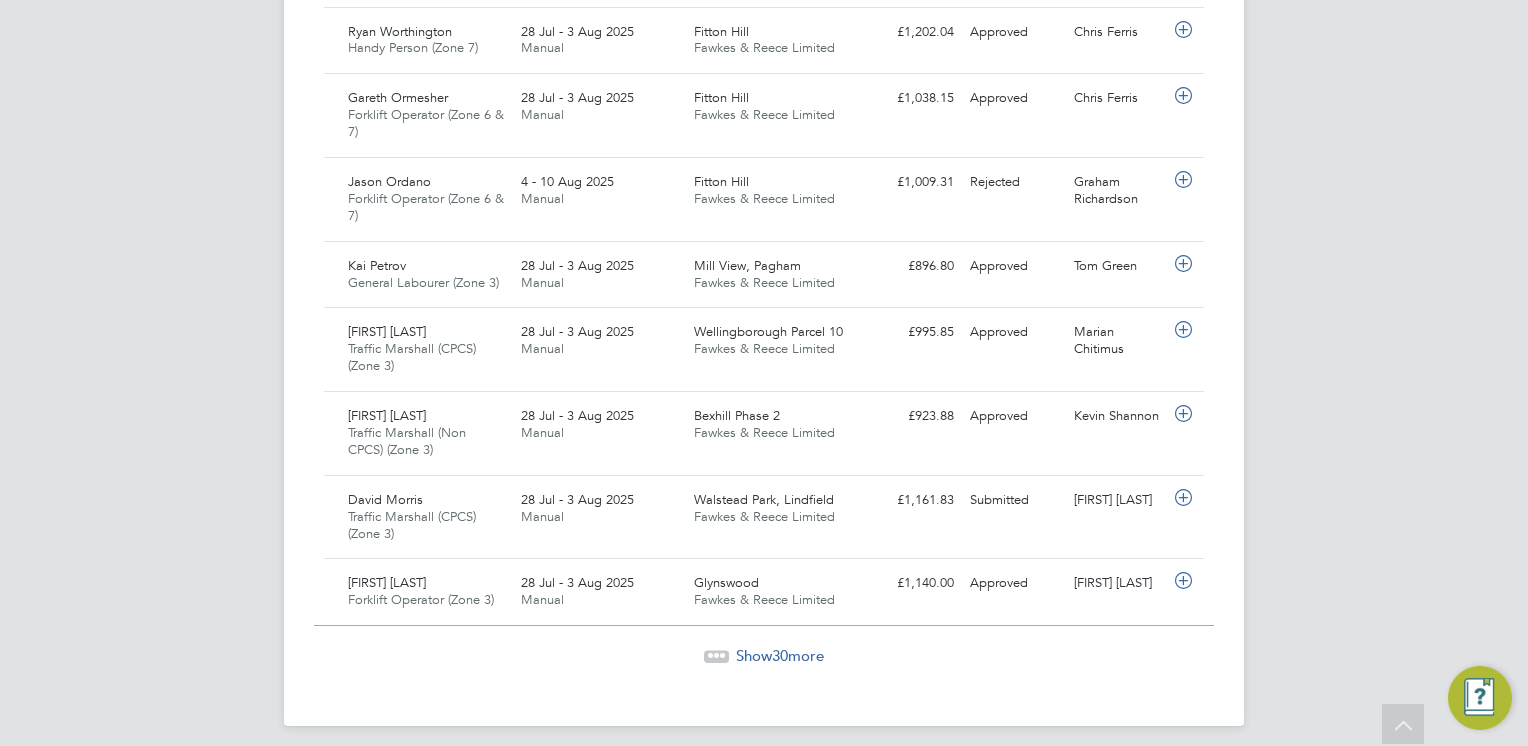 click on "Show  30  more" 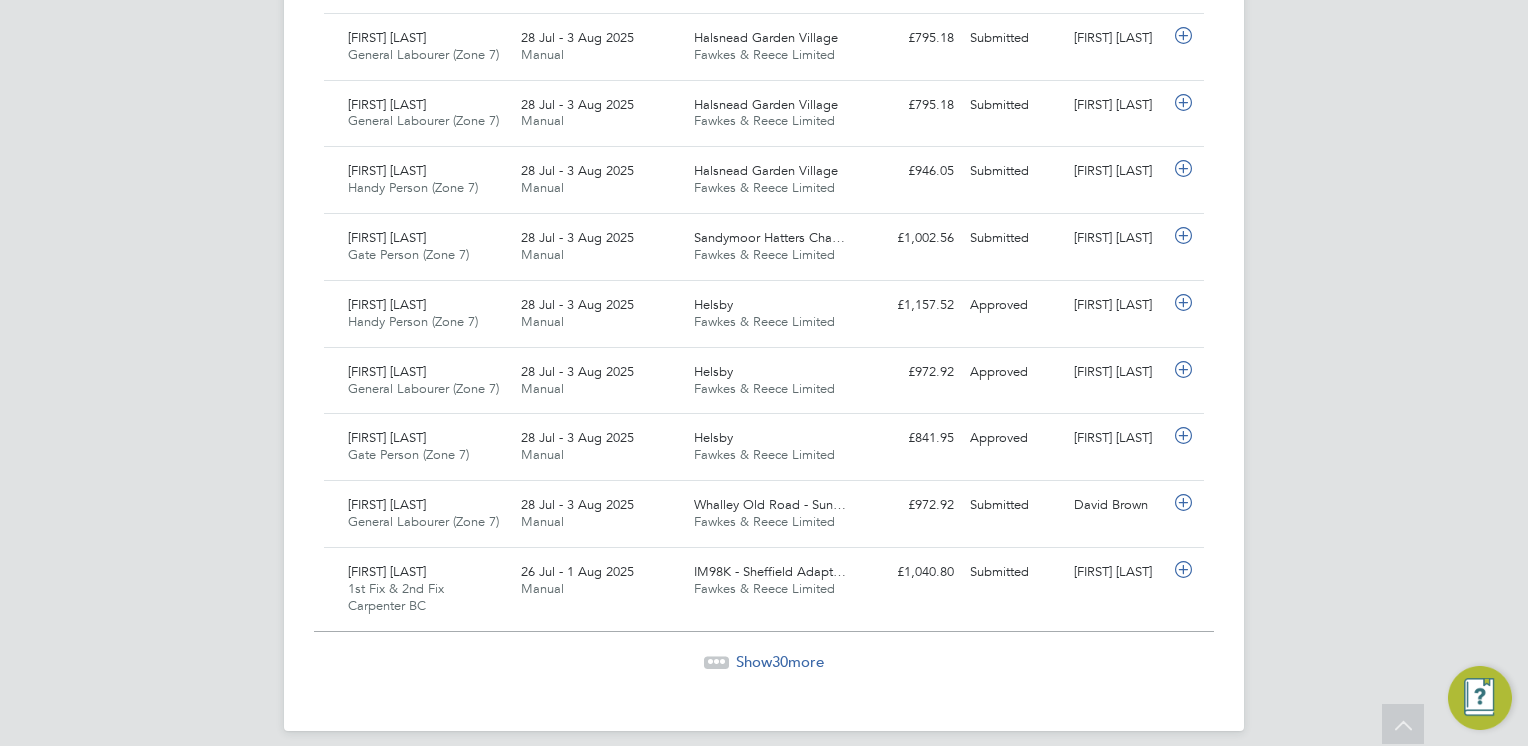 click on "Show  30  more" 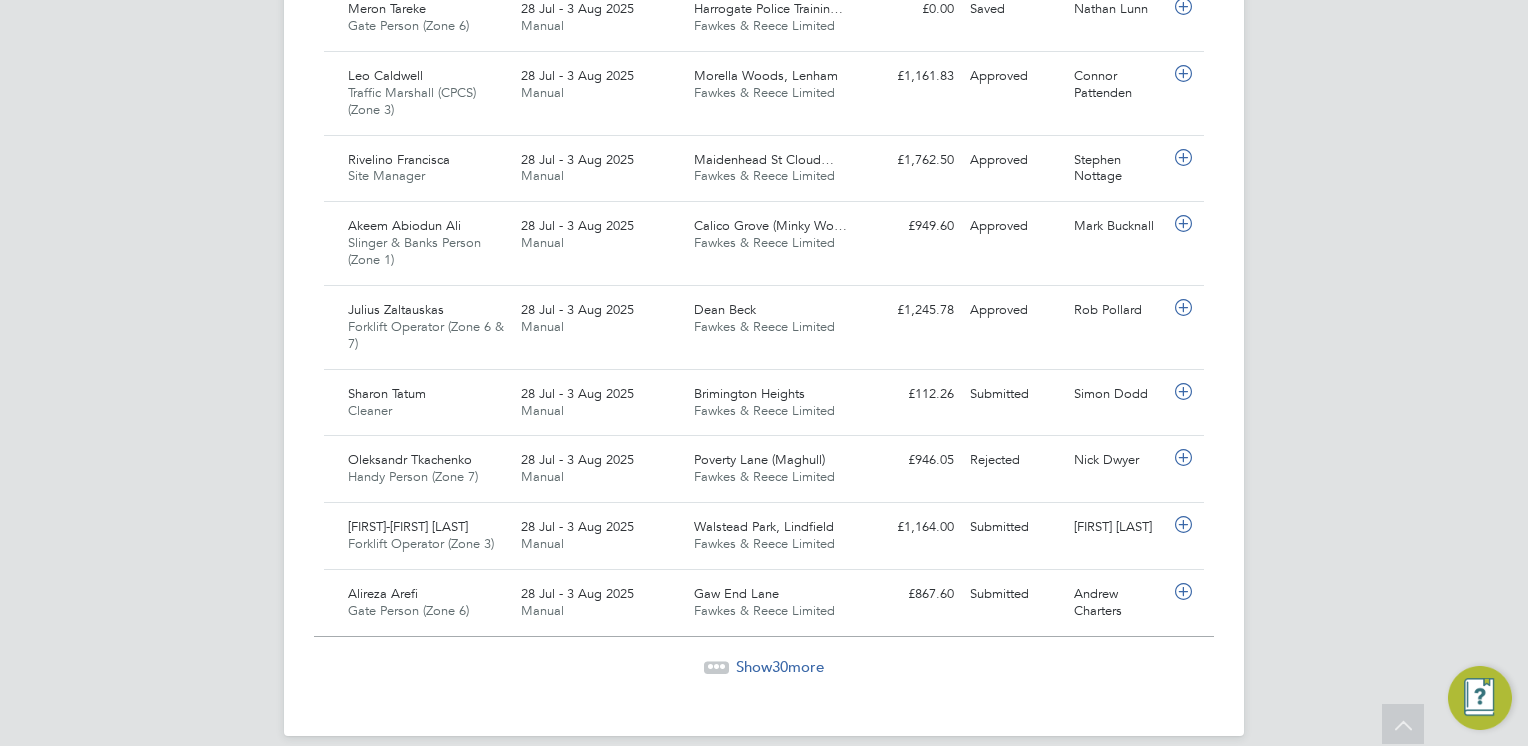 click on "Show  30  more" 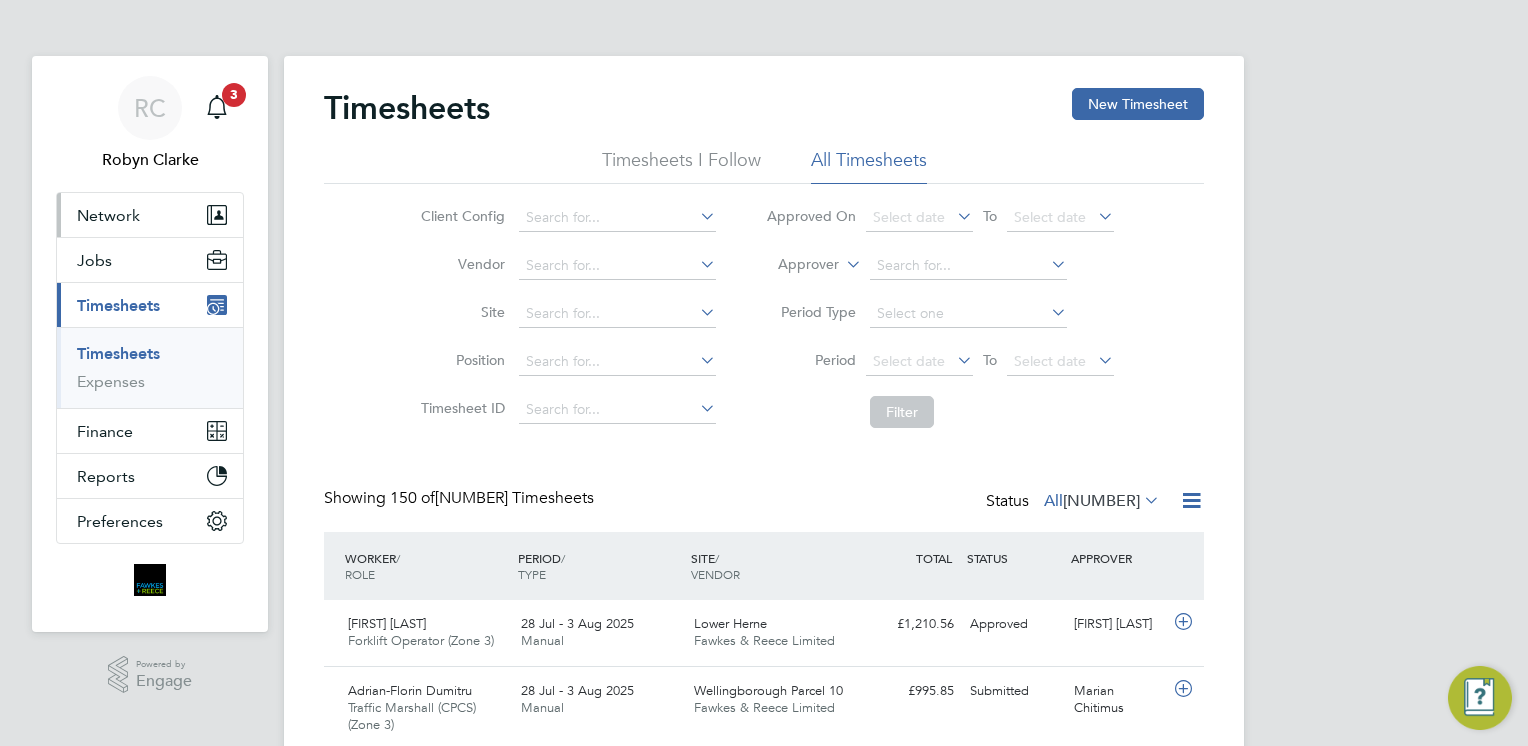 click on "Network" at bounding box center (108, 215) 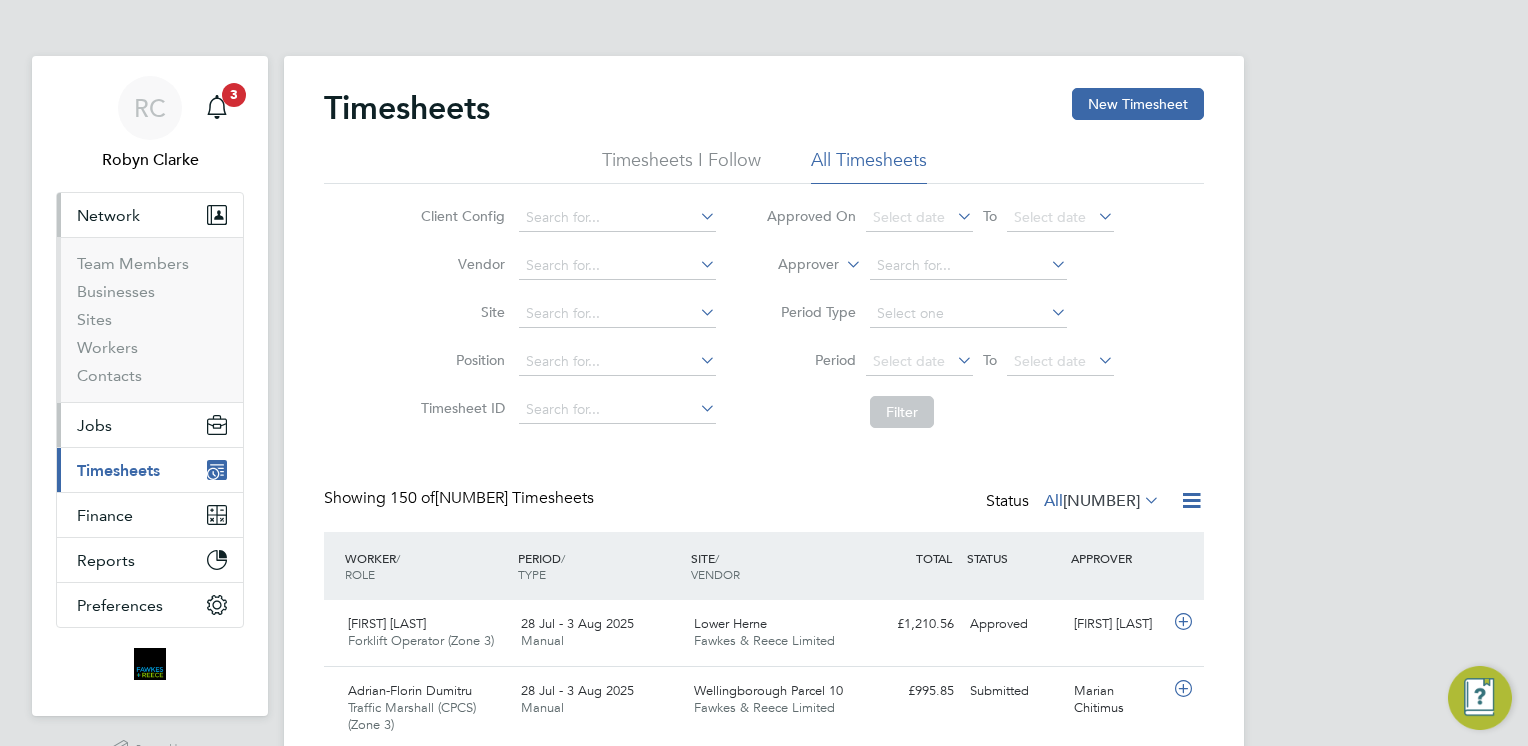 click on "Jobs" at bounding box center (150, 425) 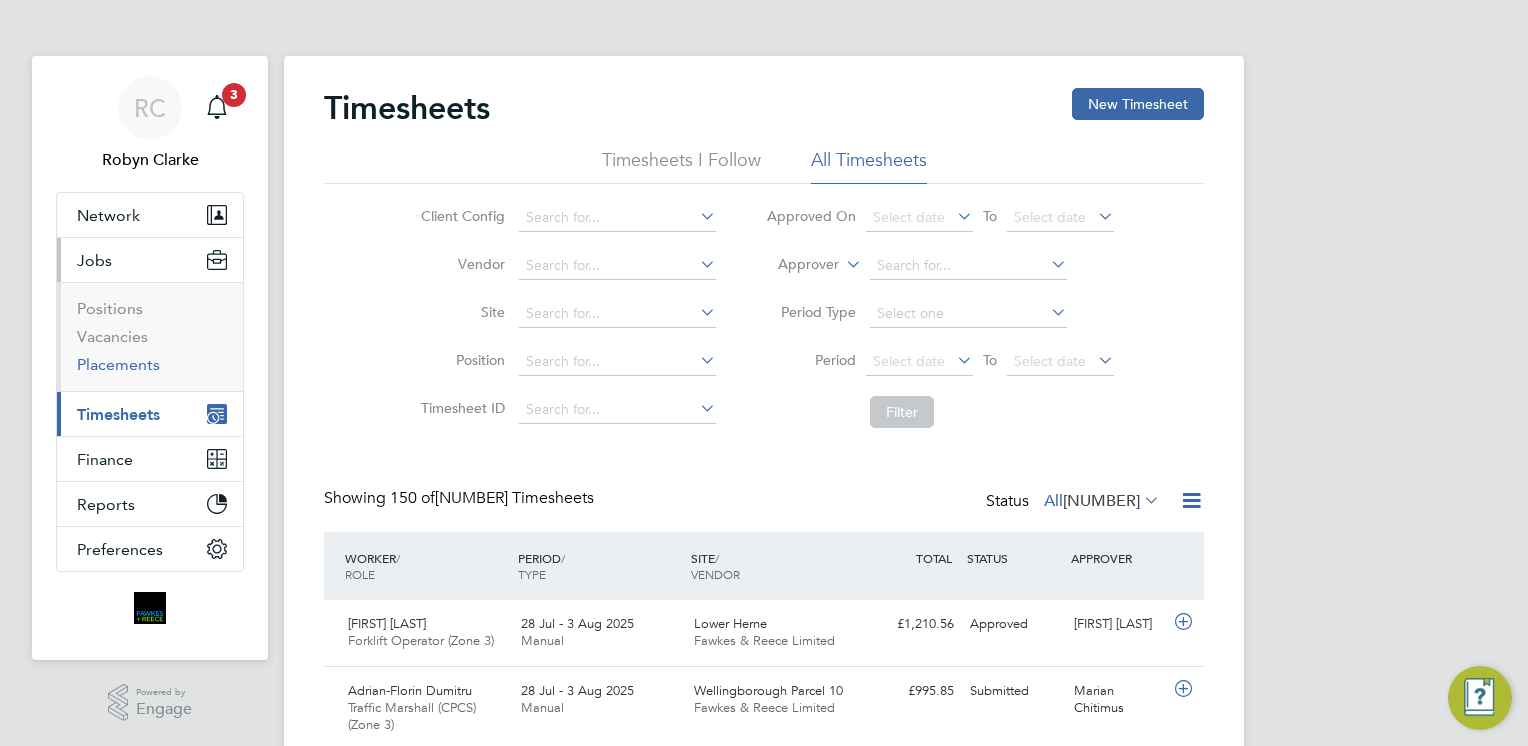click on "Placements" at bounding box center [118, 364] 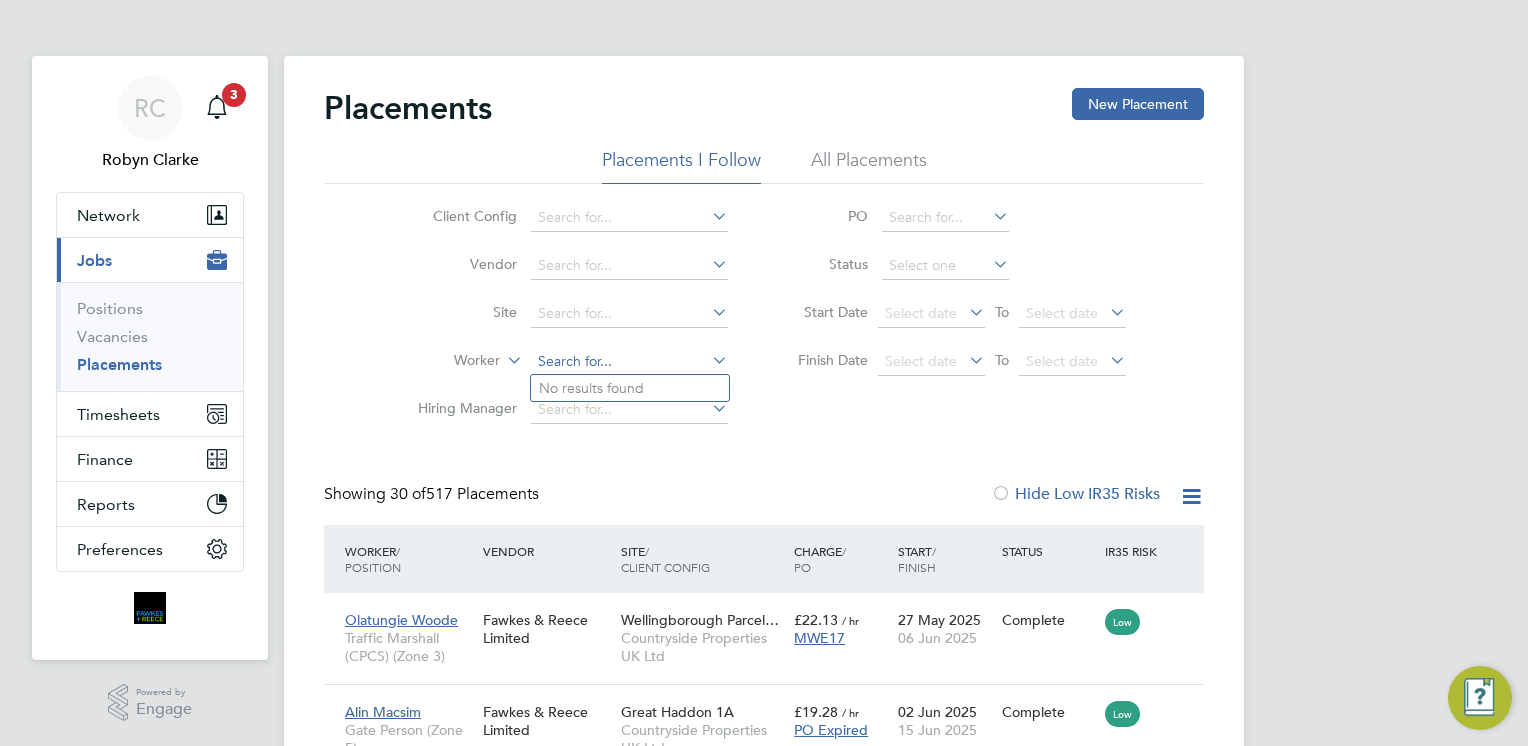 click 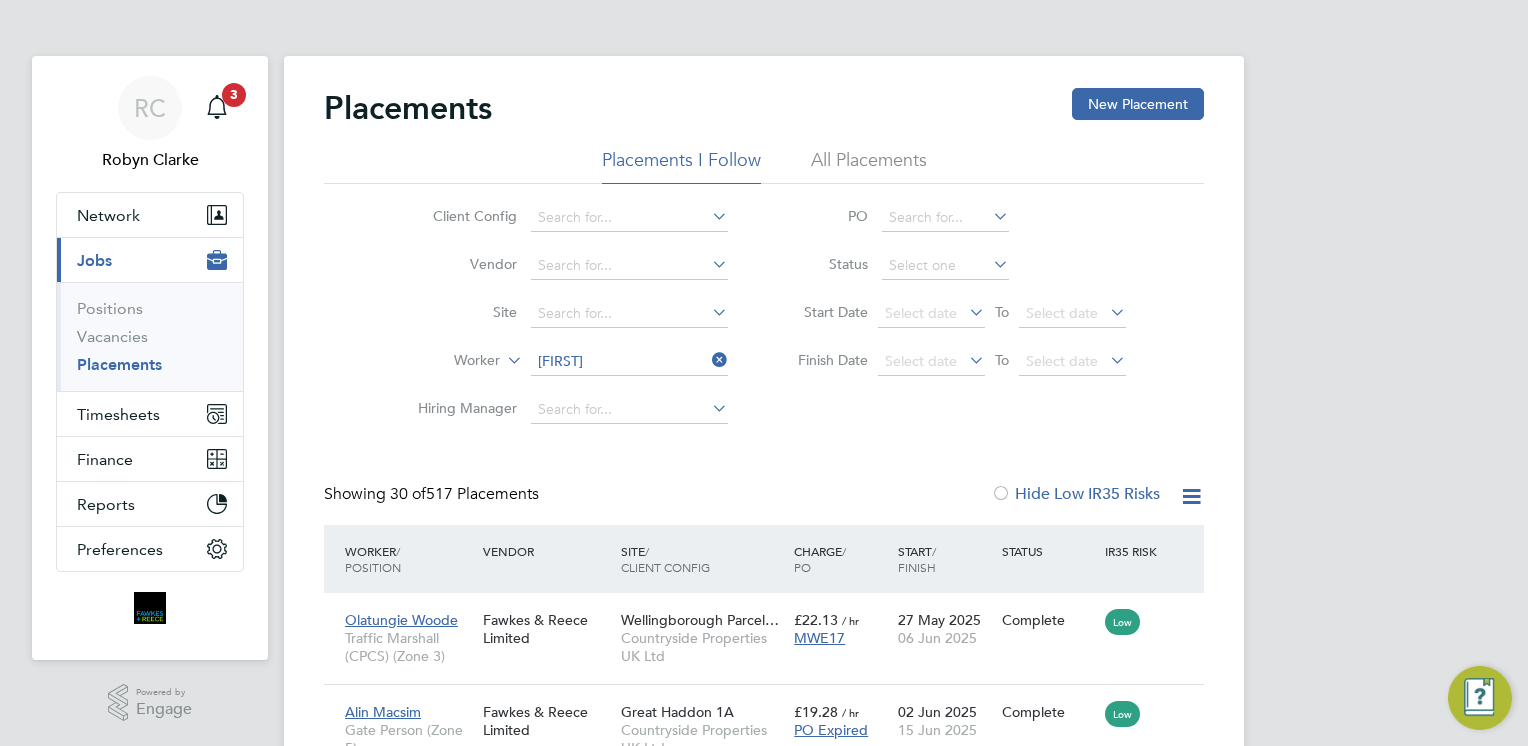 click on "[FIRST]  [LAST]" 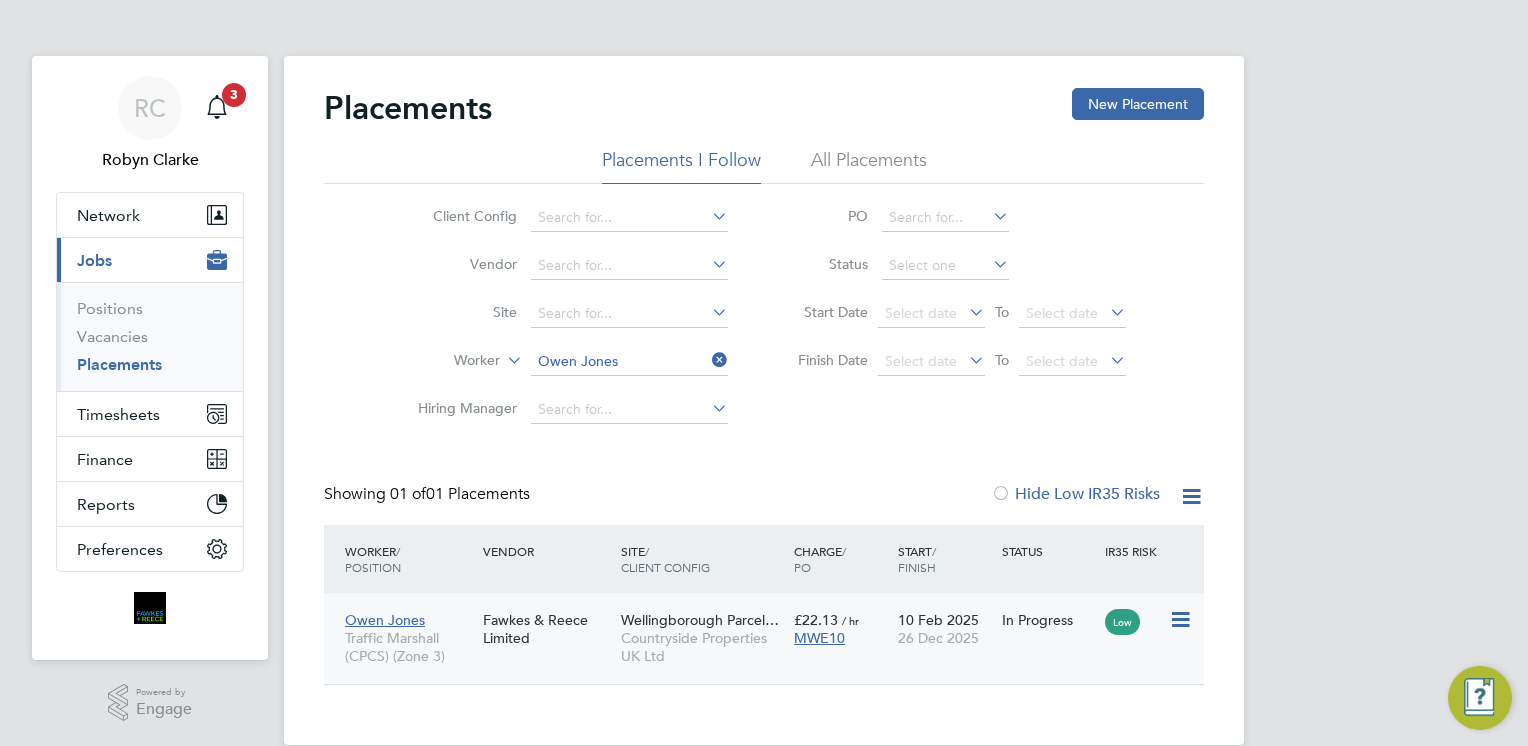 click on "Countryside Properties UK Ltd" 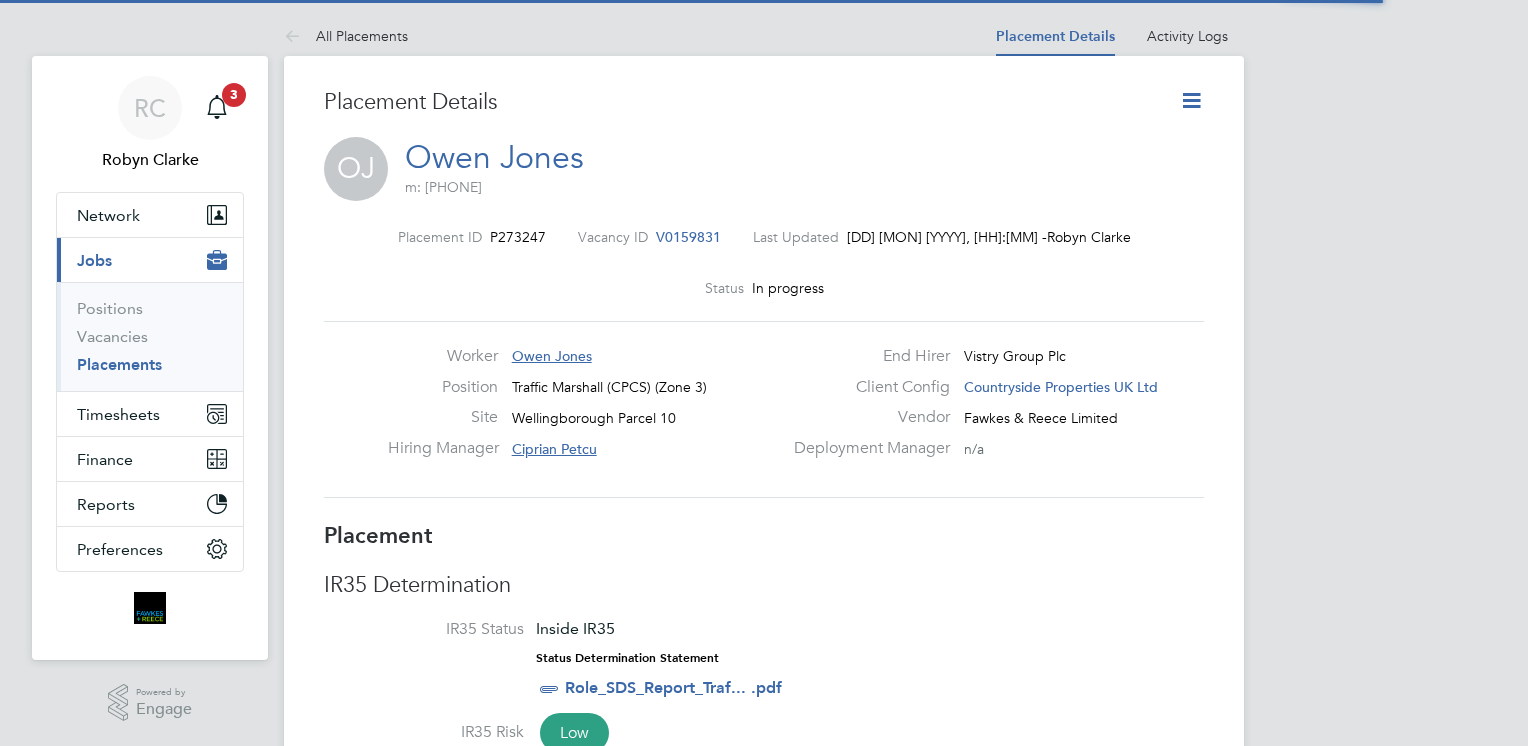 scroll, scrollTop: 0, scrollLeft: 0, axis: both 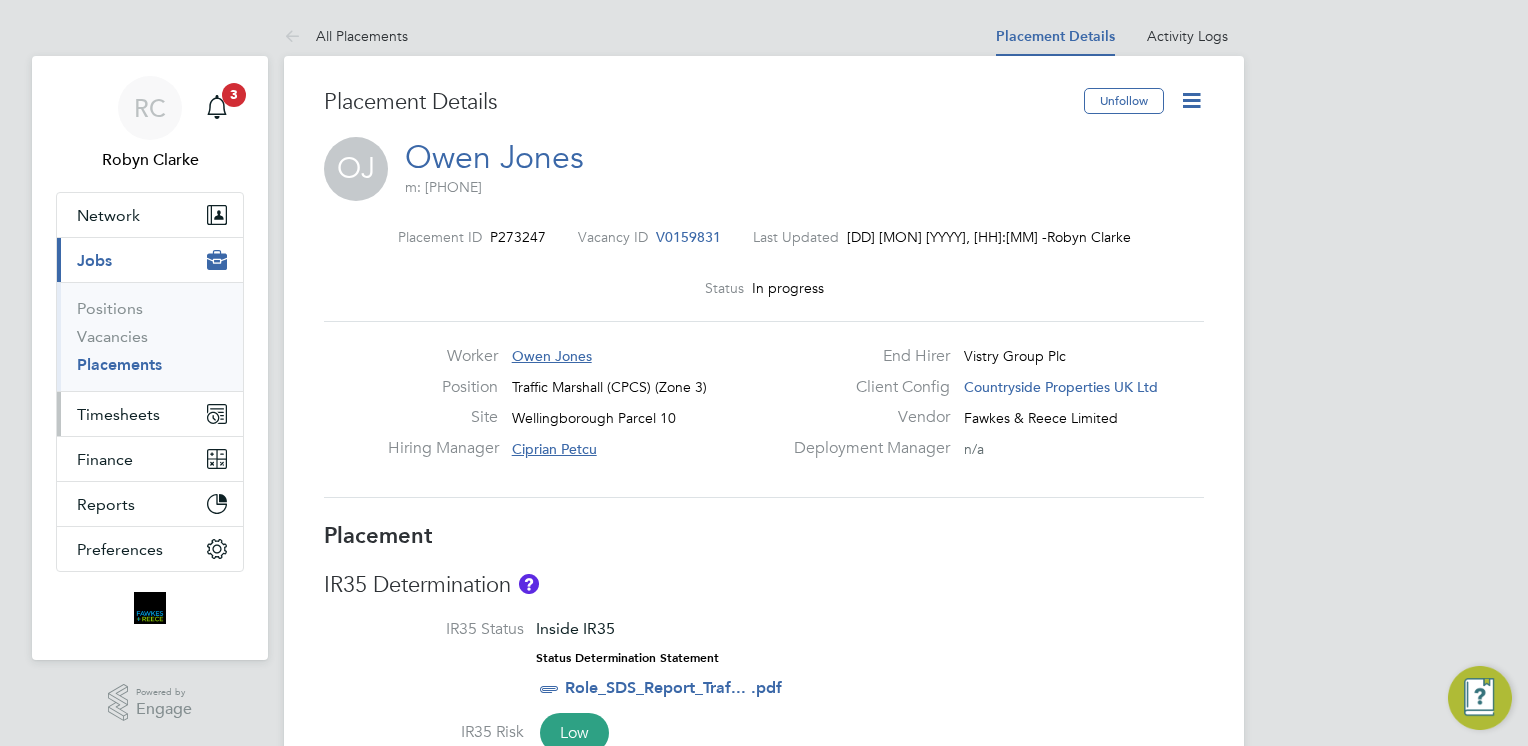 click on "Timesheets" at bounding box center [118, 414] 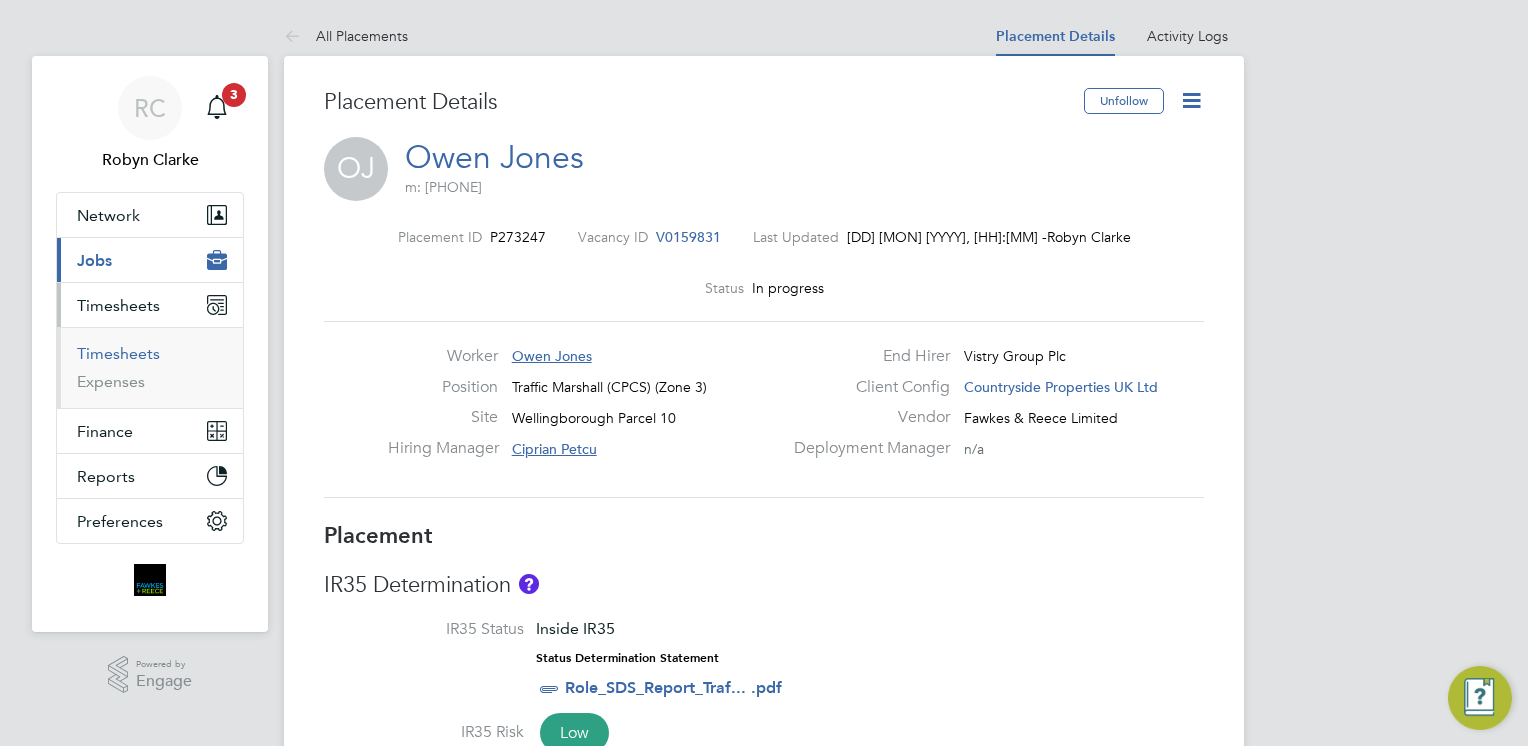 click on "Timesheets" at bounding box center [118, 353] 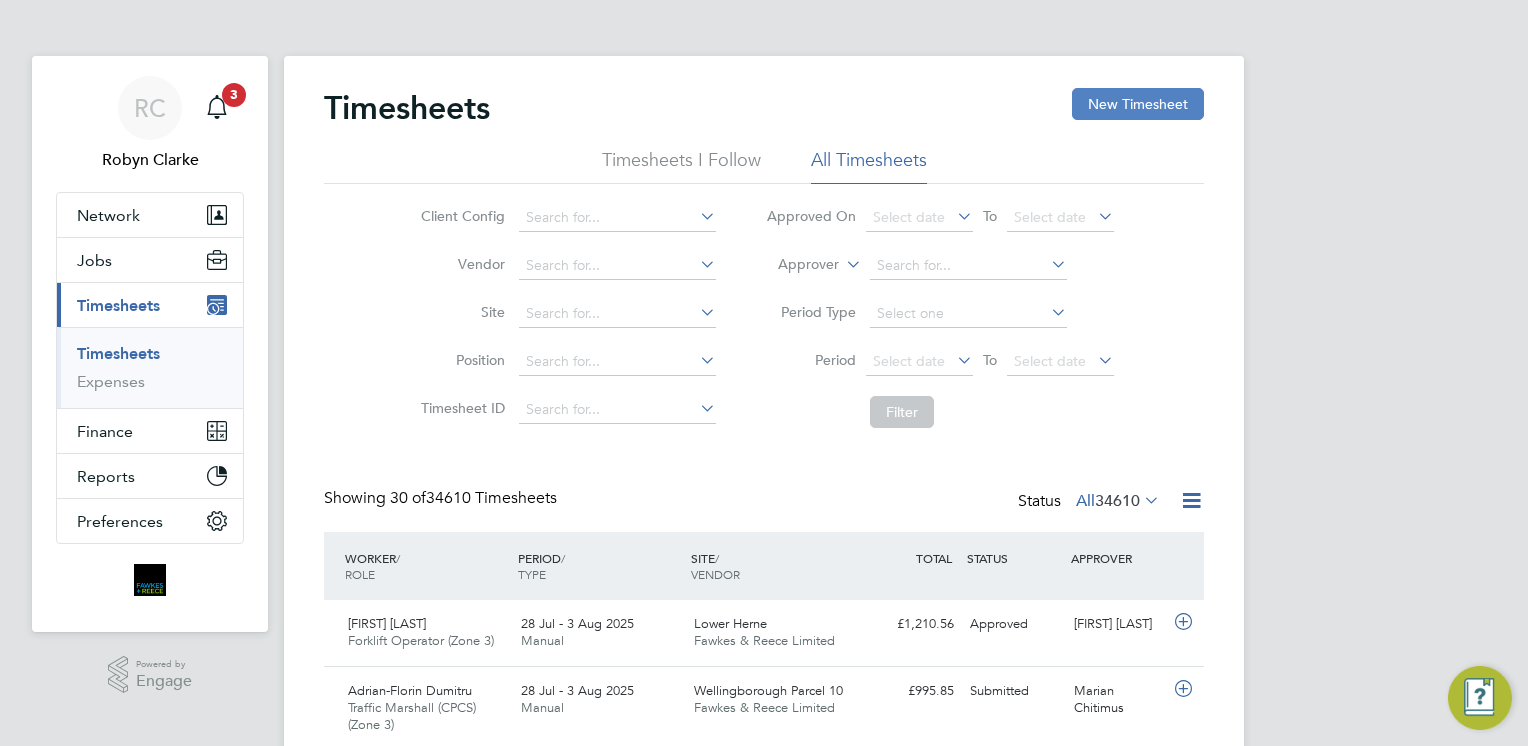 click on "New Timesheet" 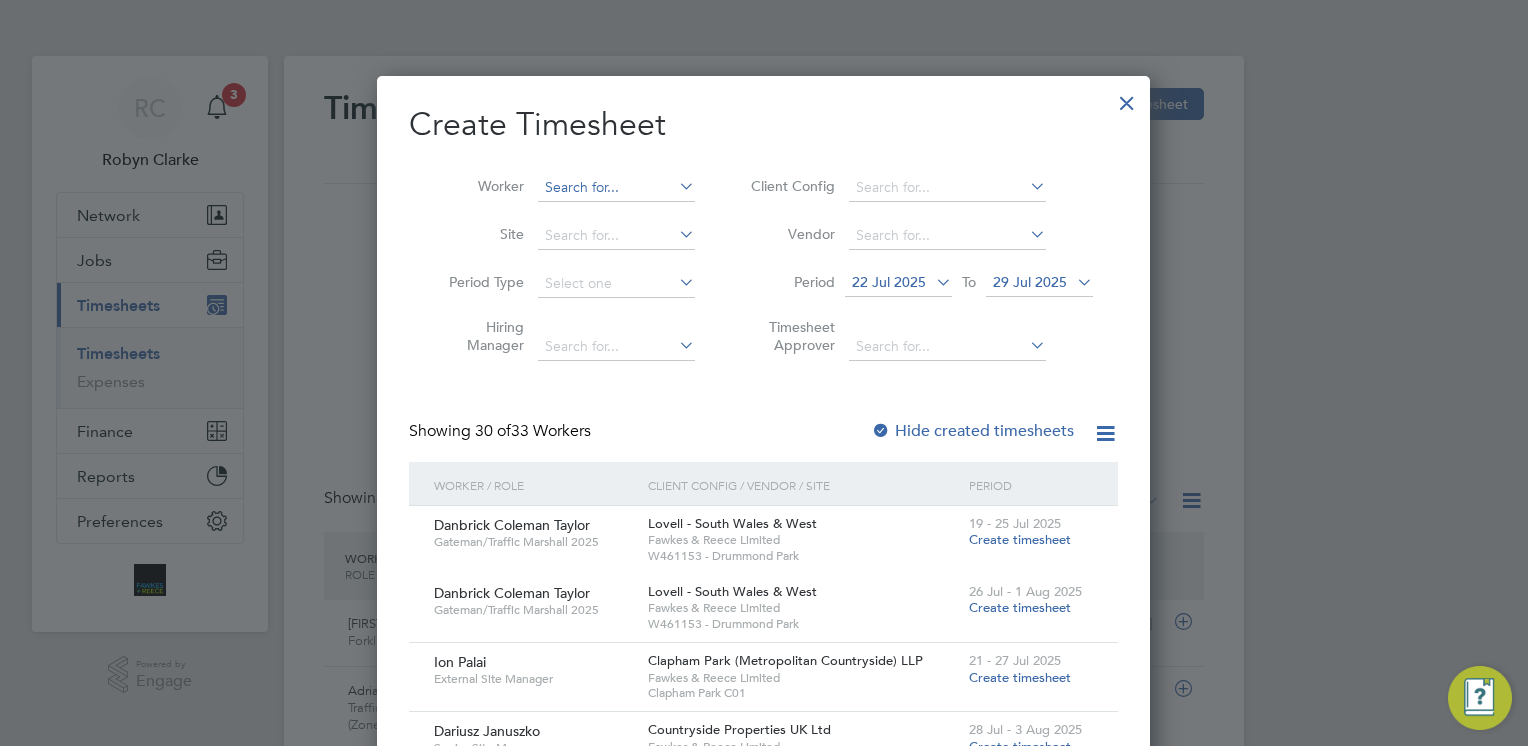 click at bounding box center [616, 188] 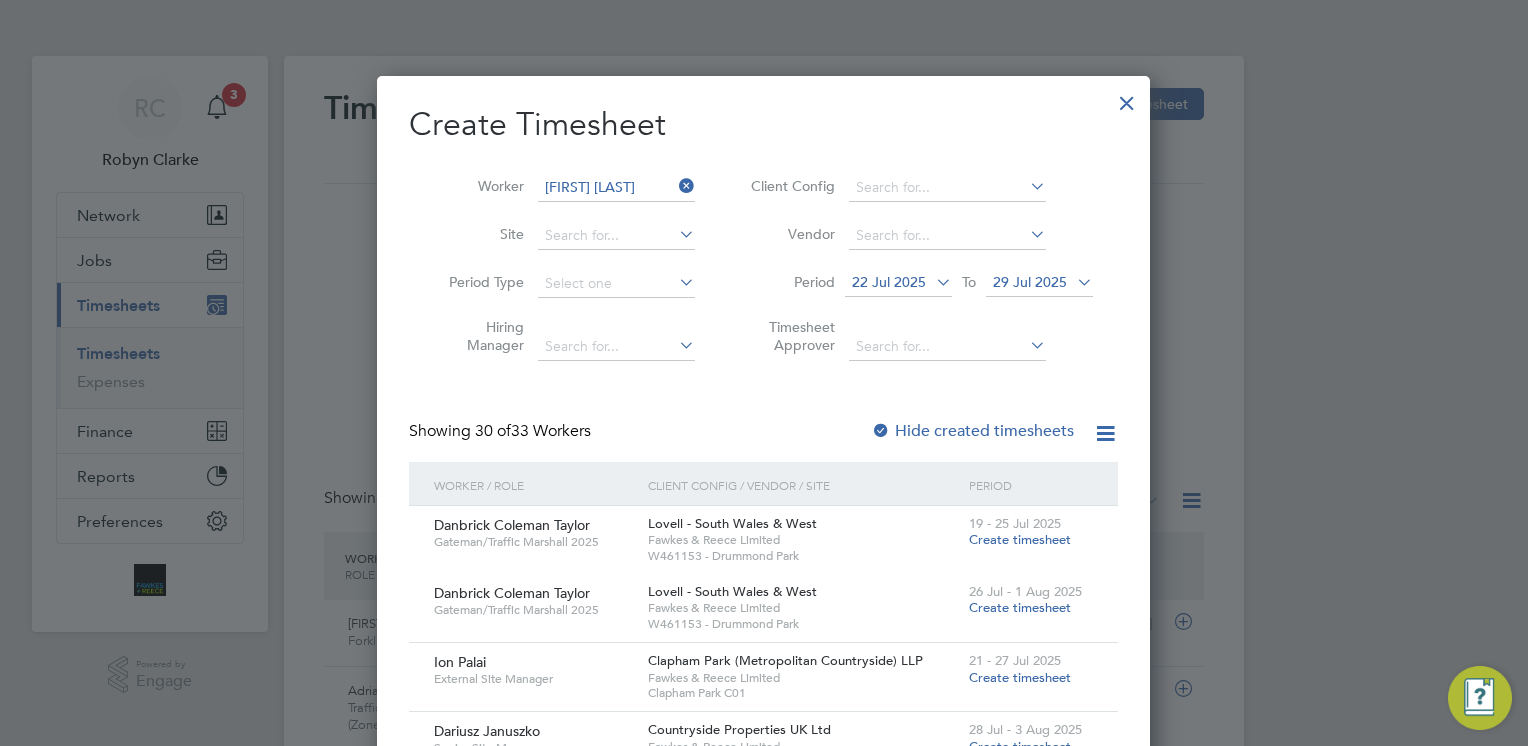 click on "Owen" 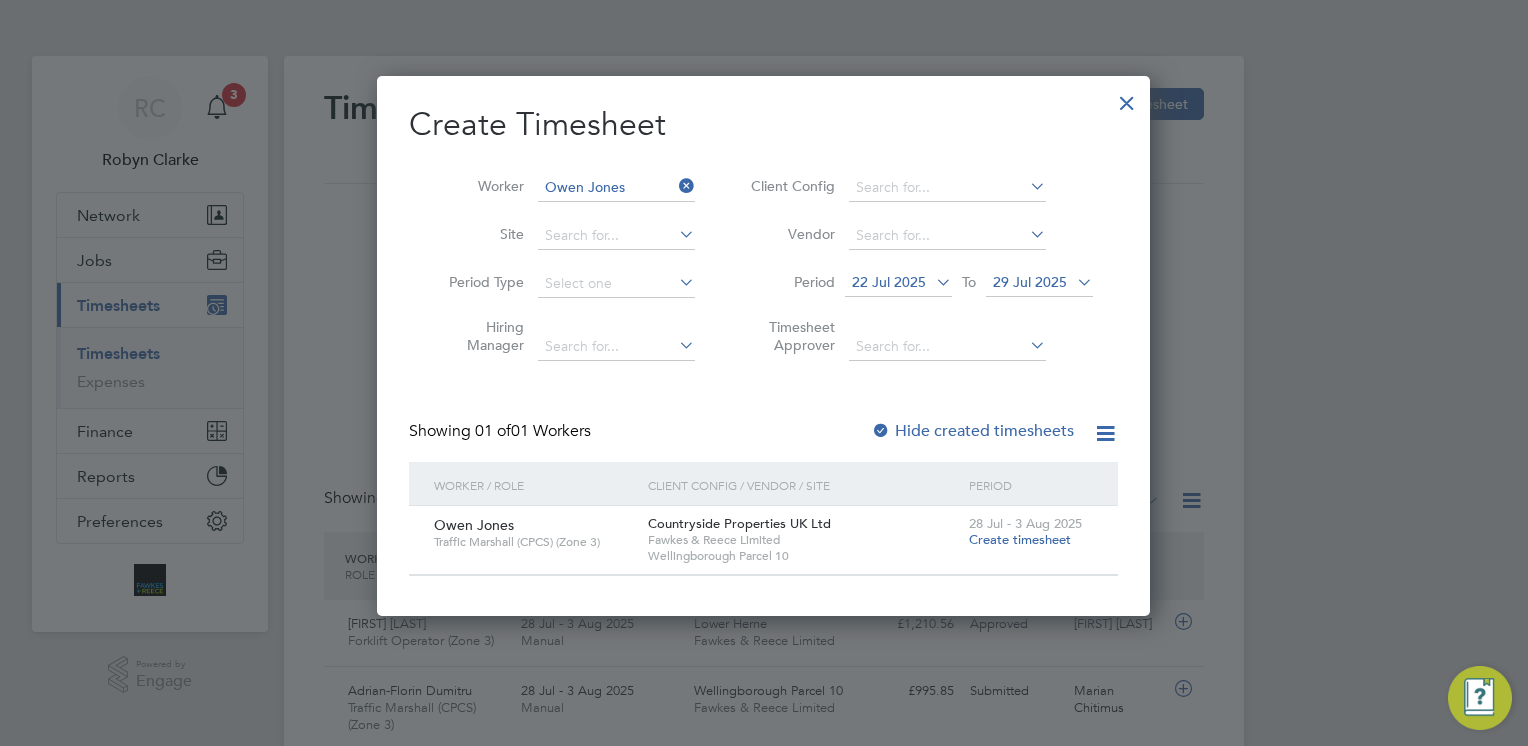 click on "Create timesheet" at bounding box center [1020, 539] 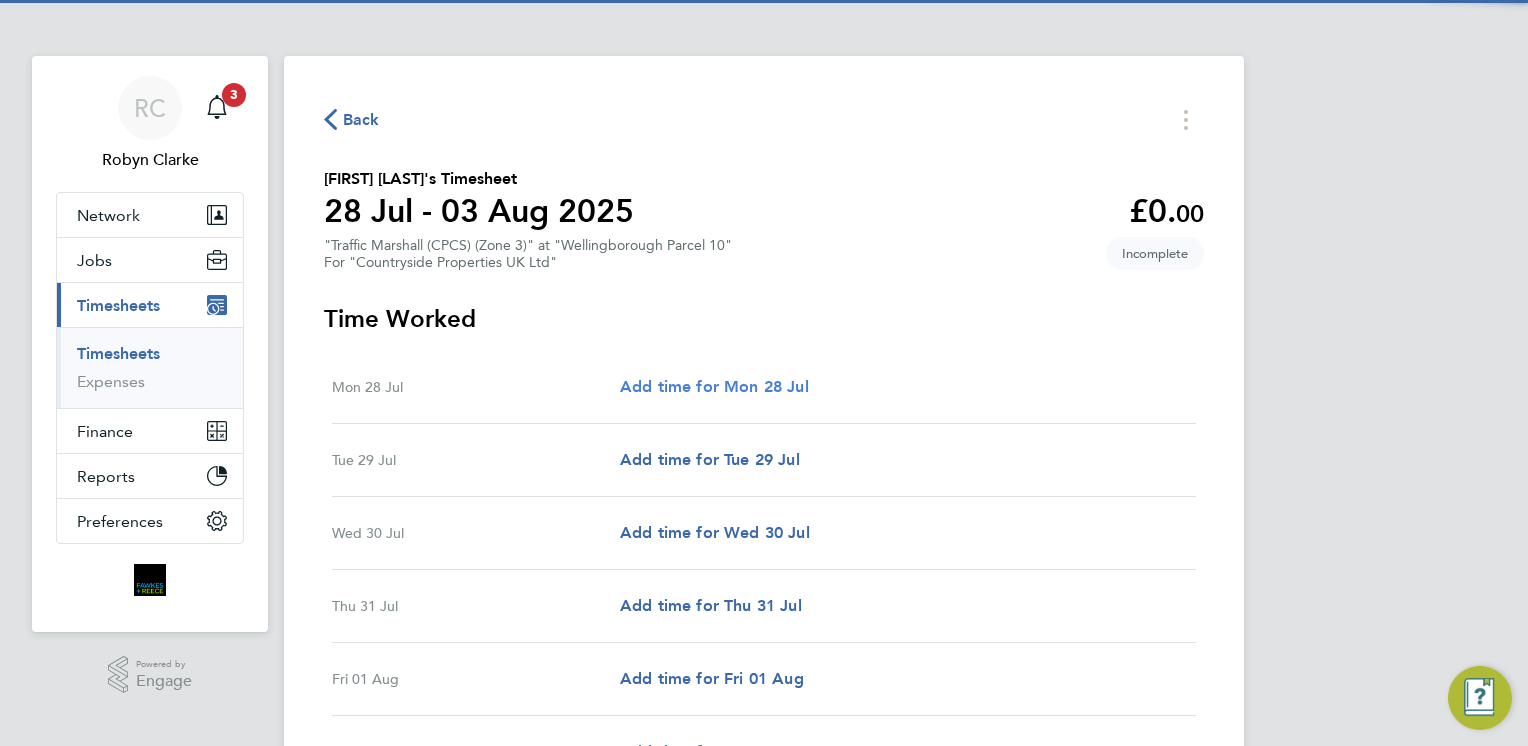 click on "Add time for Mon 28 Jul" at bounding box center (714, 386) 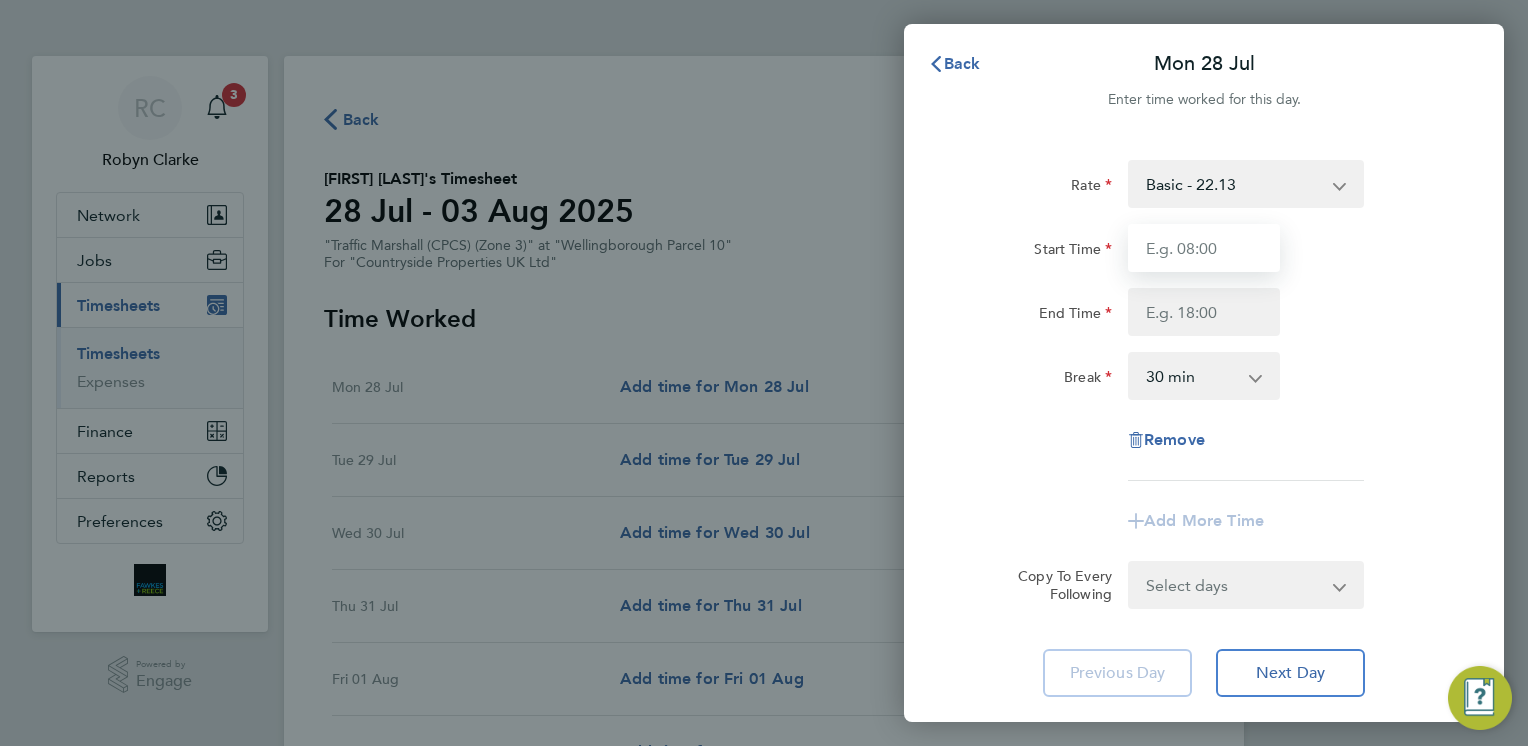 click on "Start Time" at bounding box center [1204, 248] 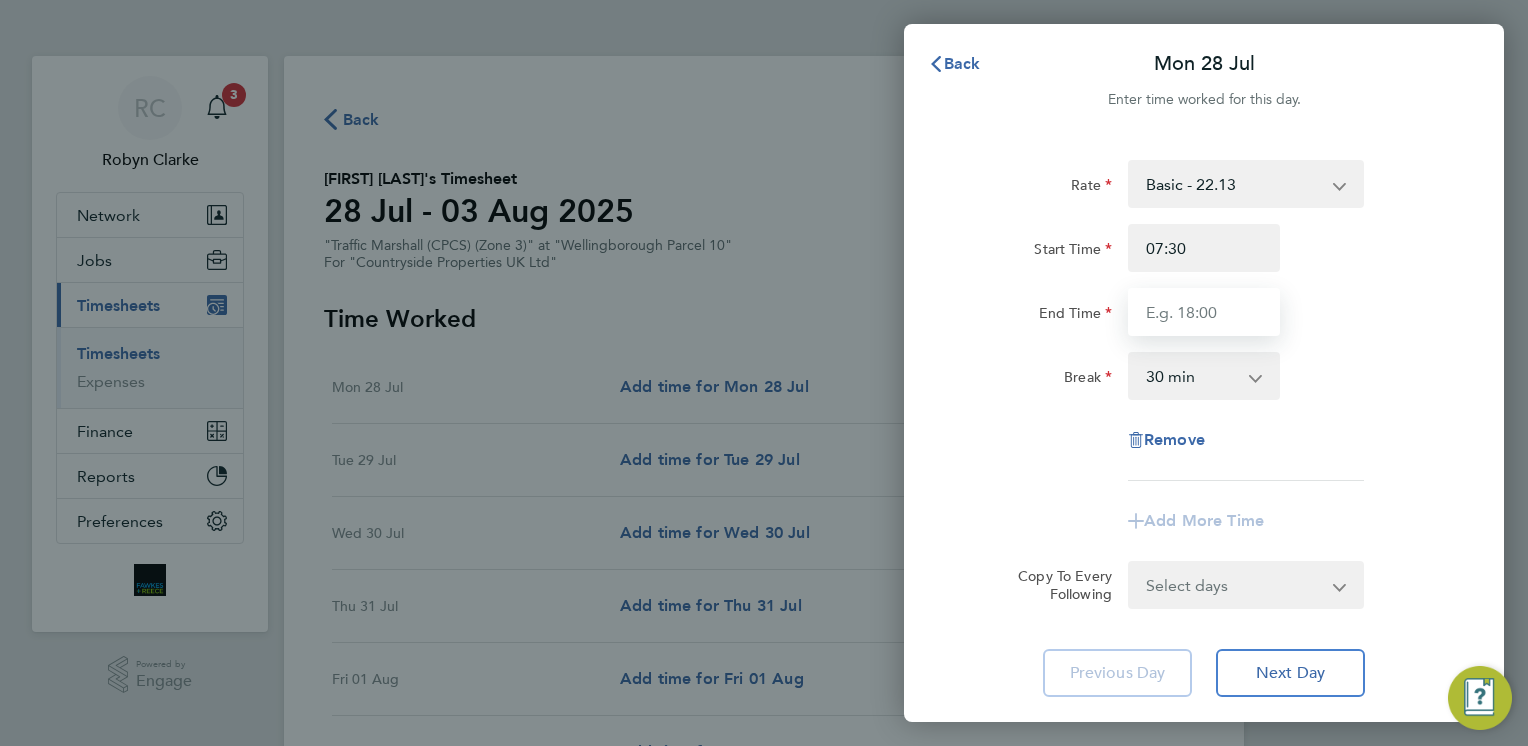 type on "17:00" 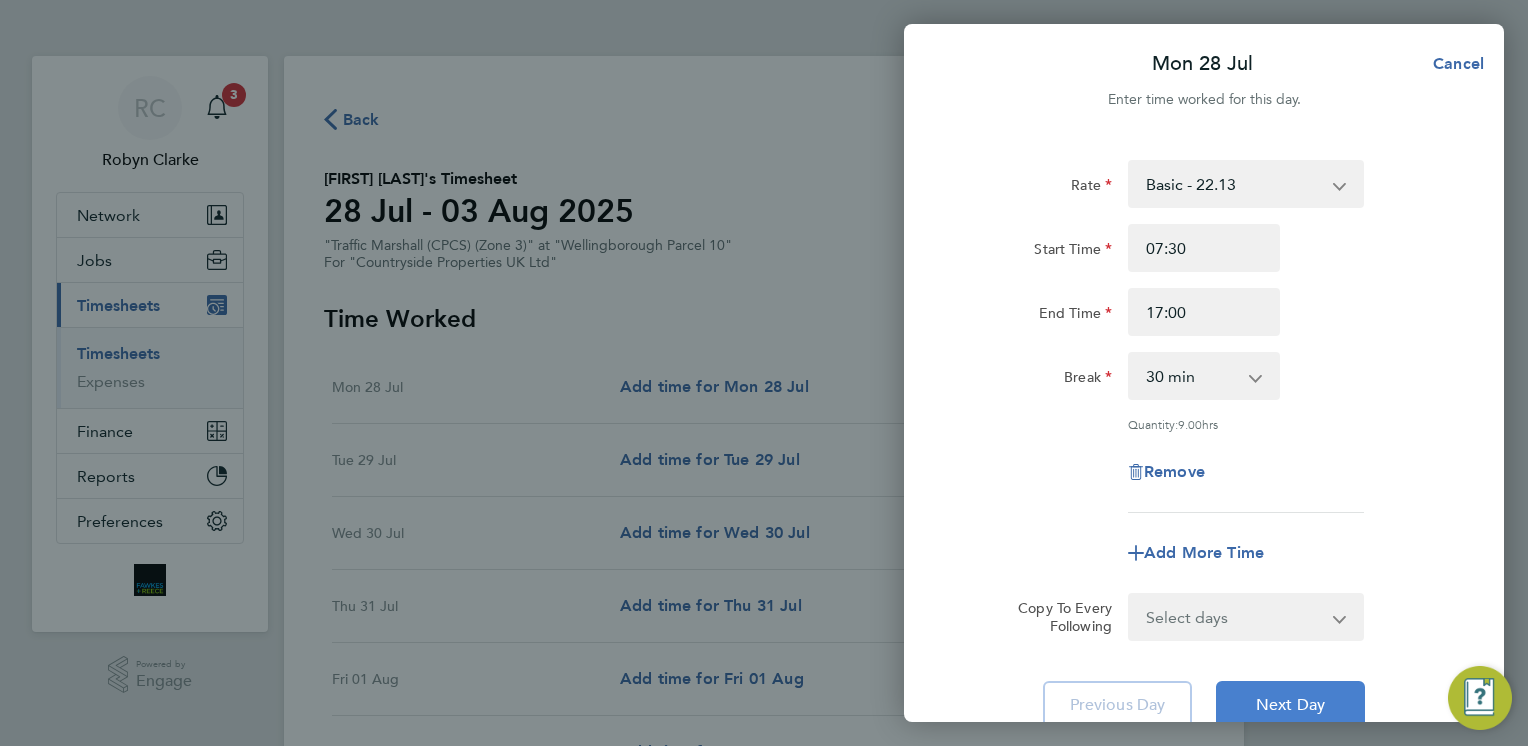 click on "Next Day" 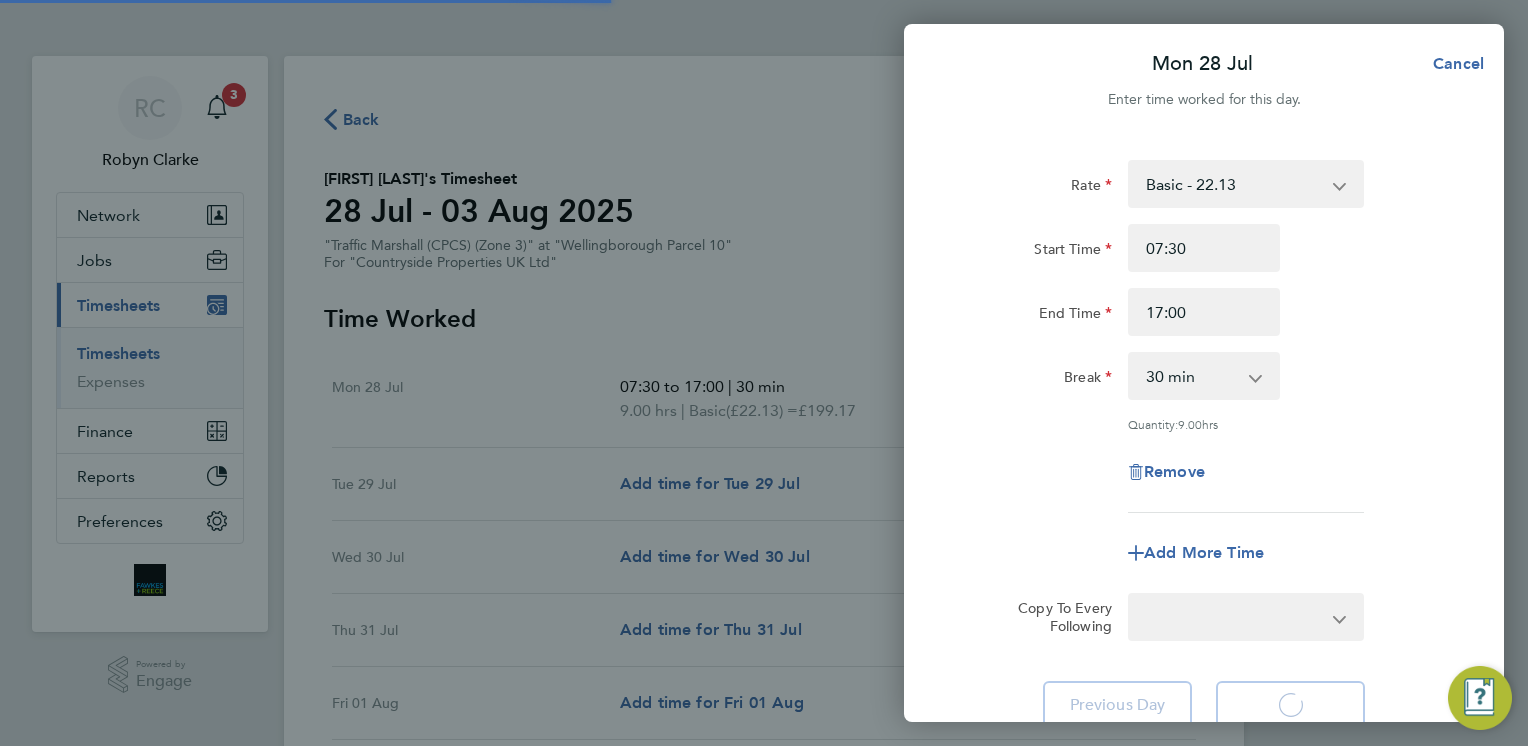 select on "30" 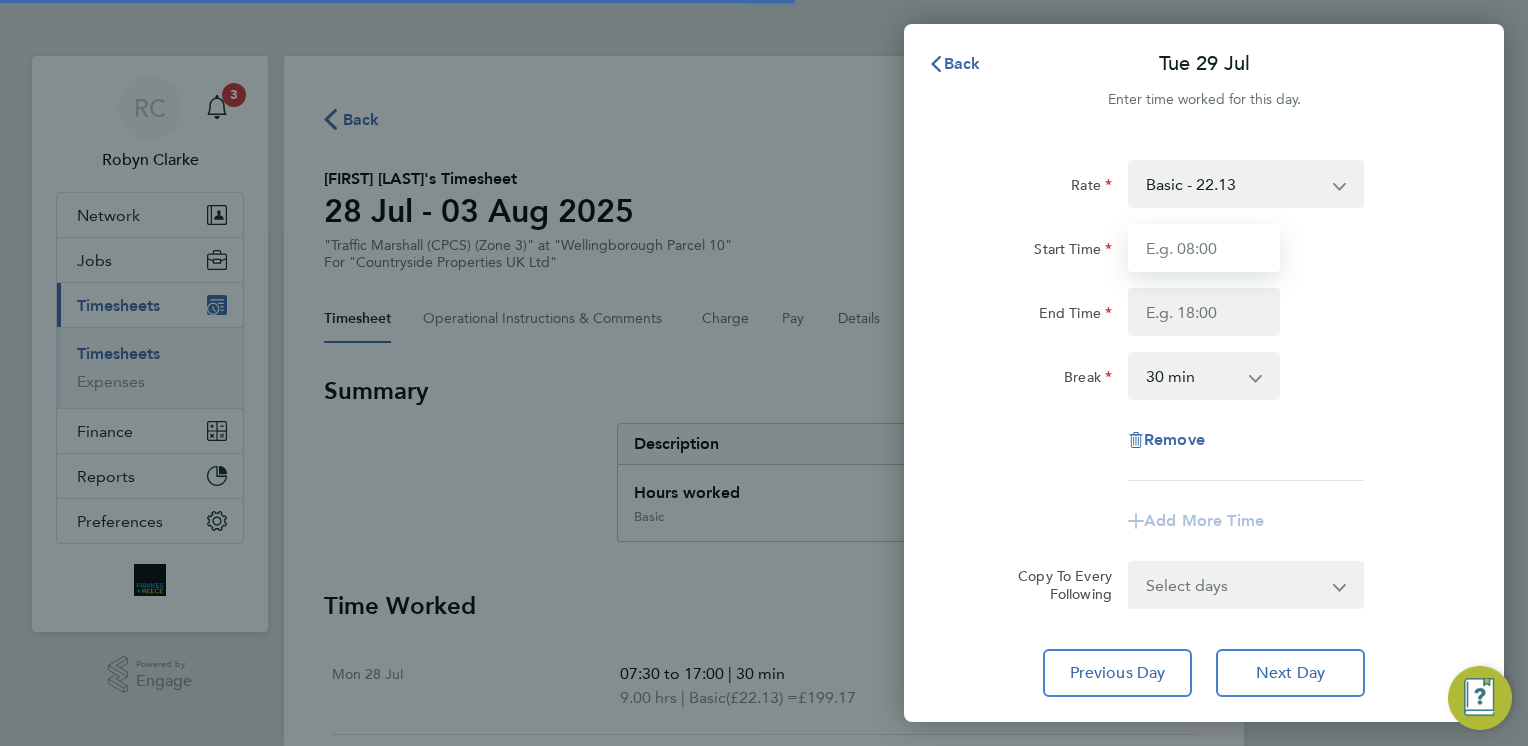 click on "Start Time" at bounding box center [1204, 248] 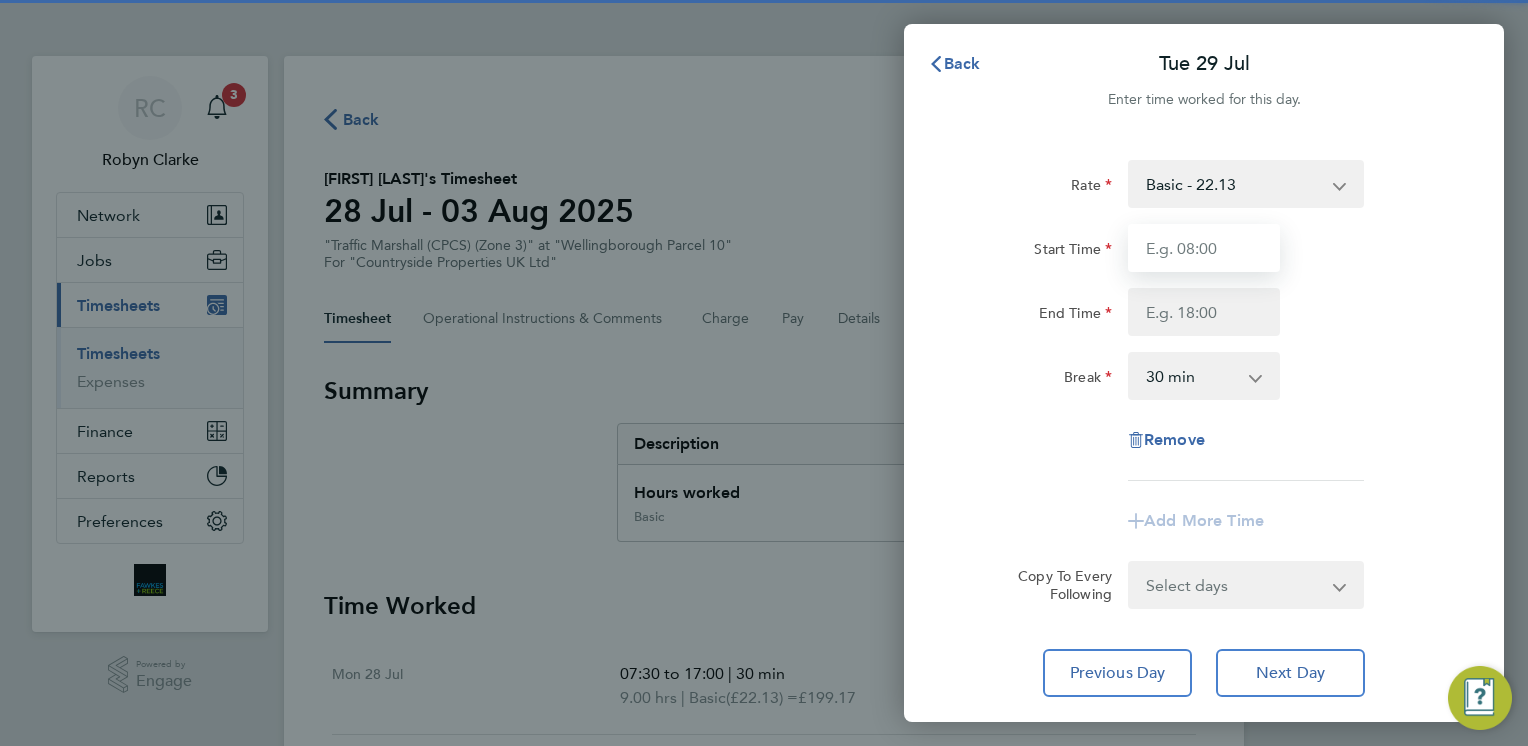 type on "07:30" 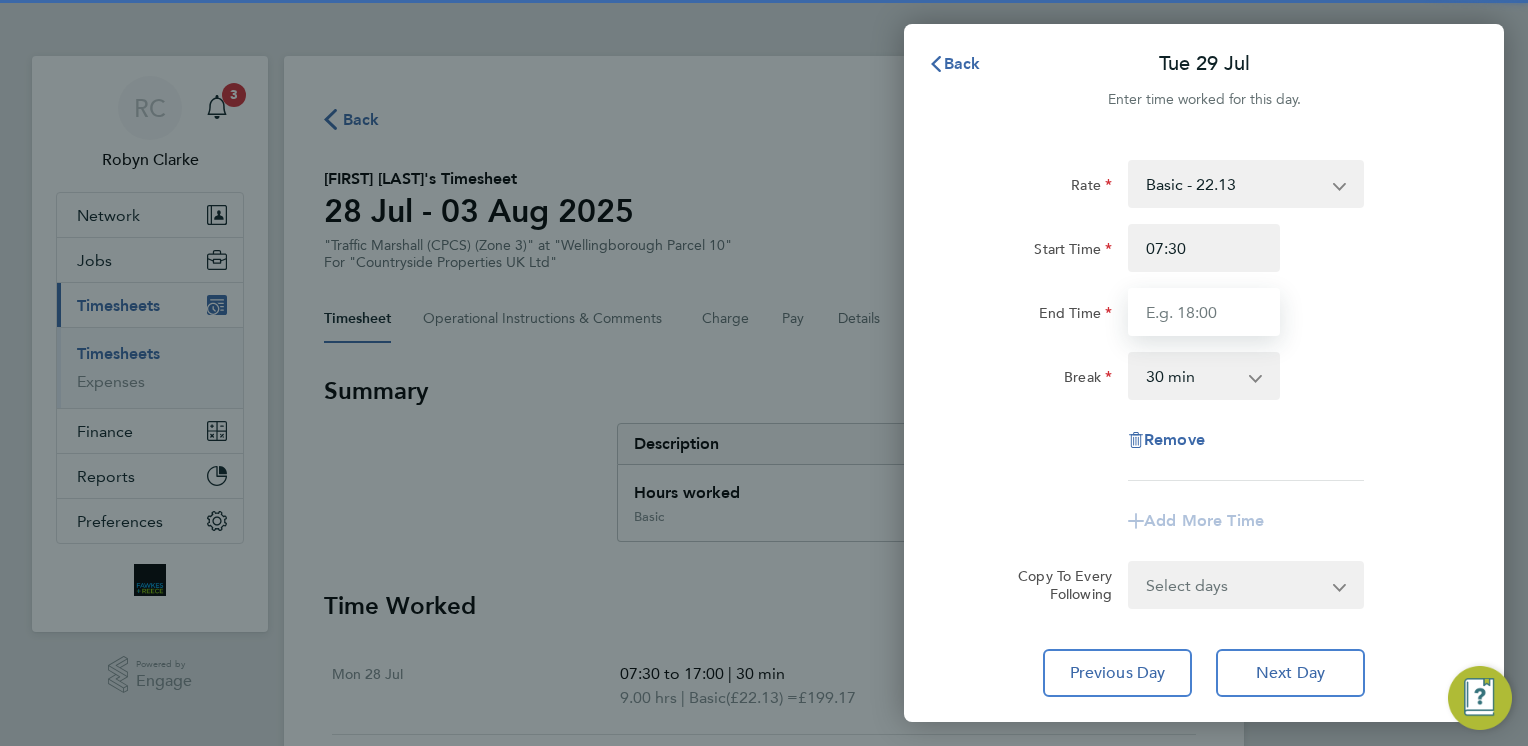 type on "17:00" 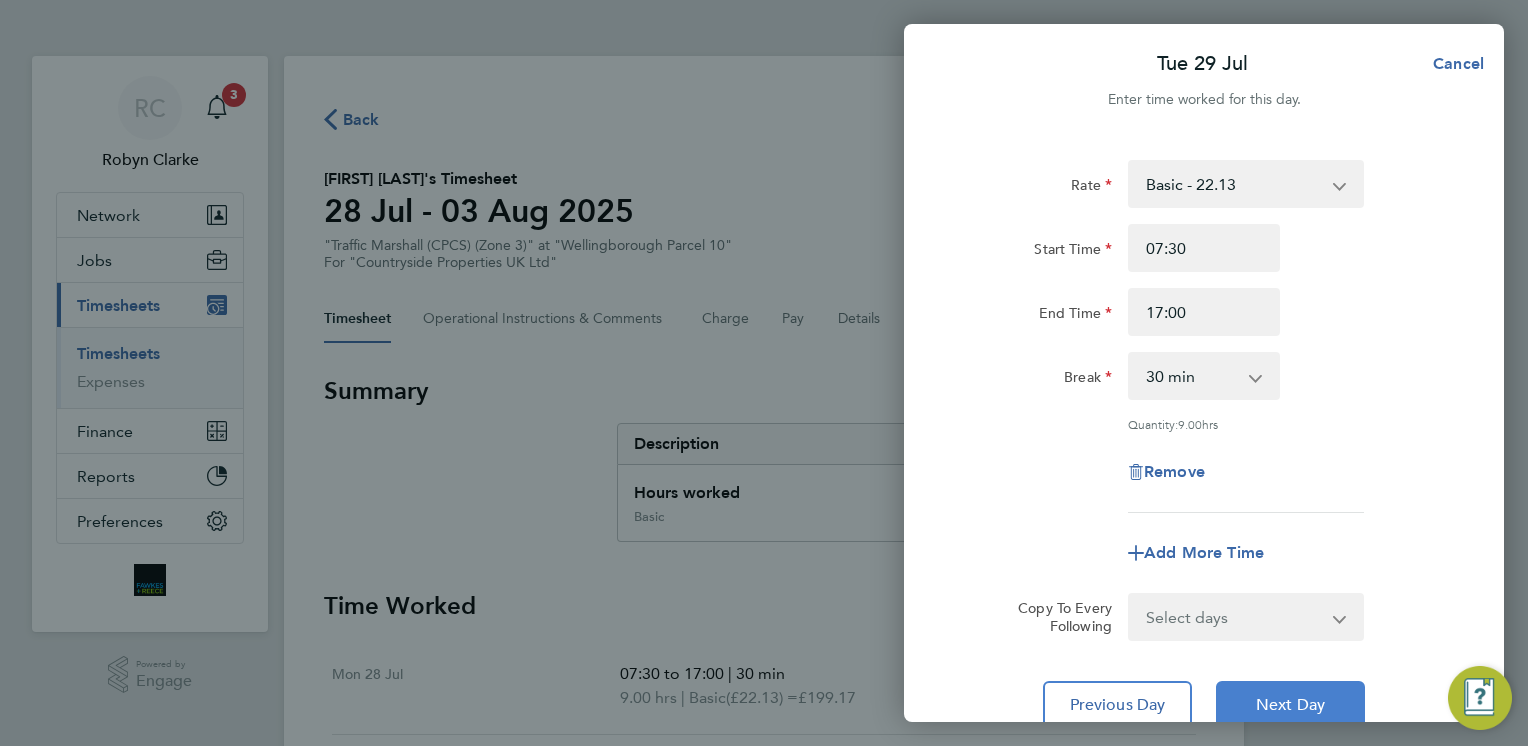 click on "Next Day" 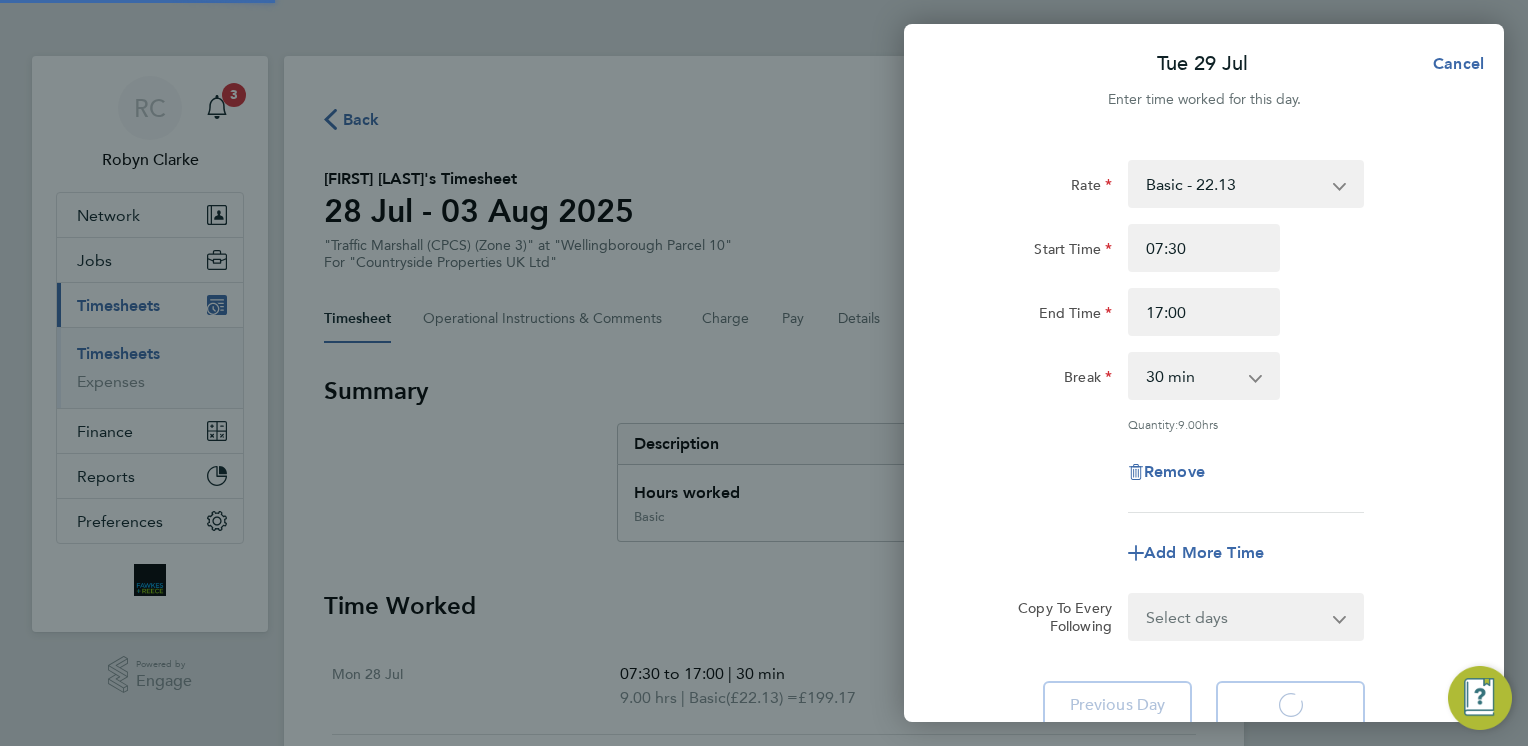 select on "30" 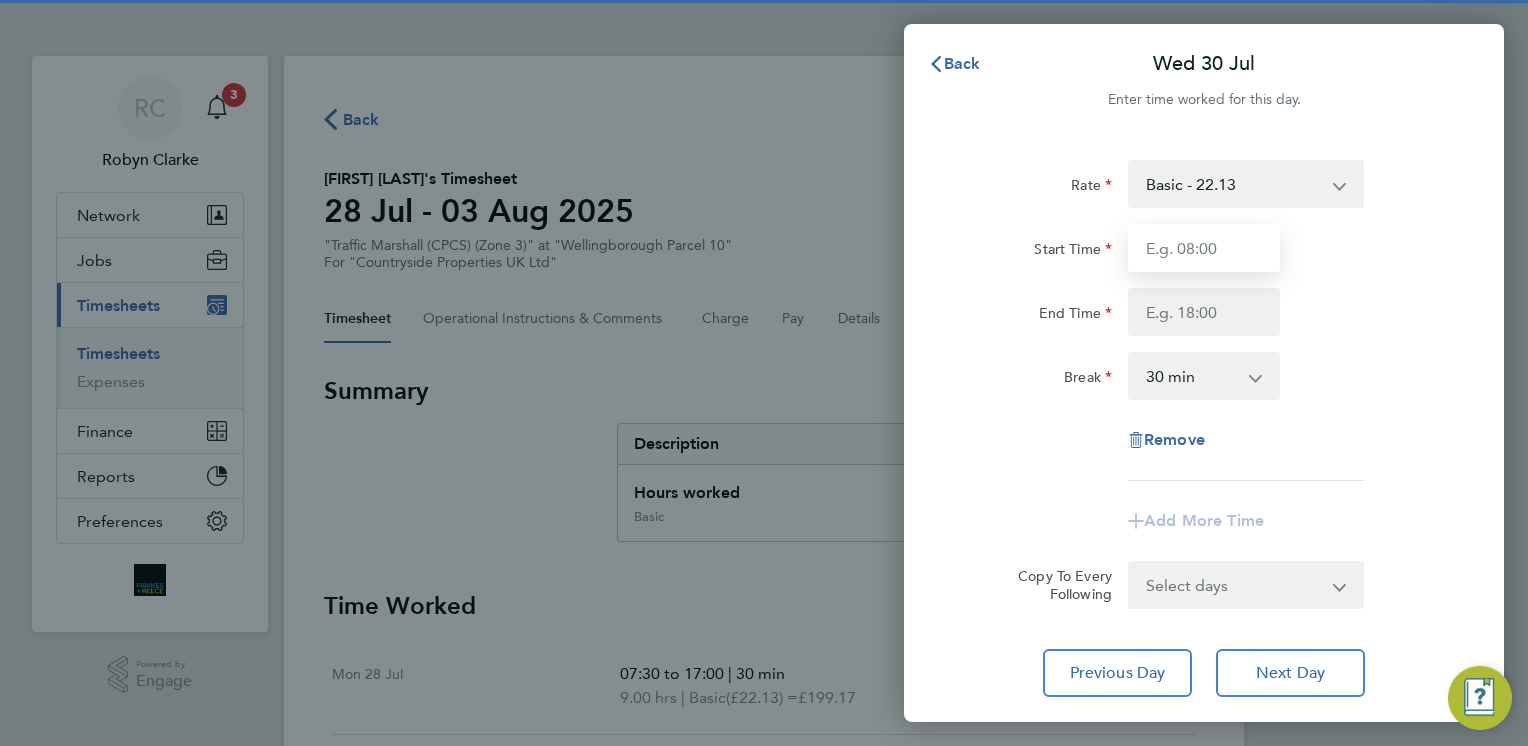 drag, startPoint x: 1234, startPoint y: 250, endPoint x: 1236, endPoint y: 260, distance: 10.198039 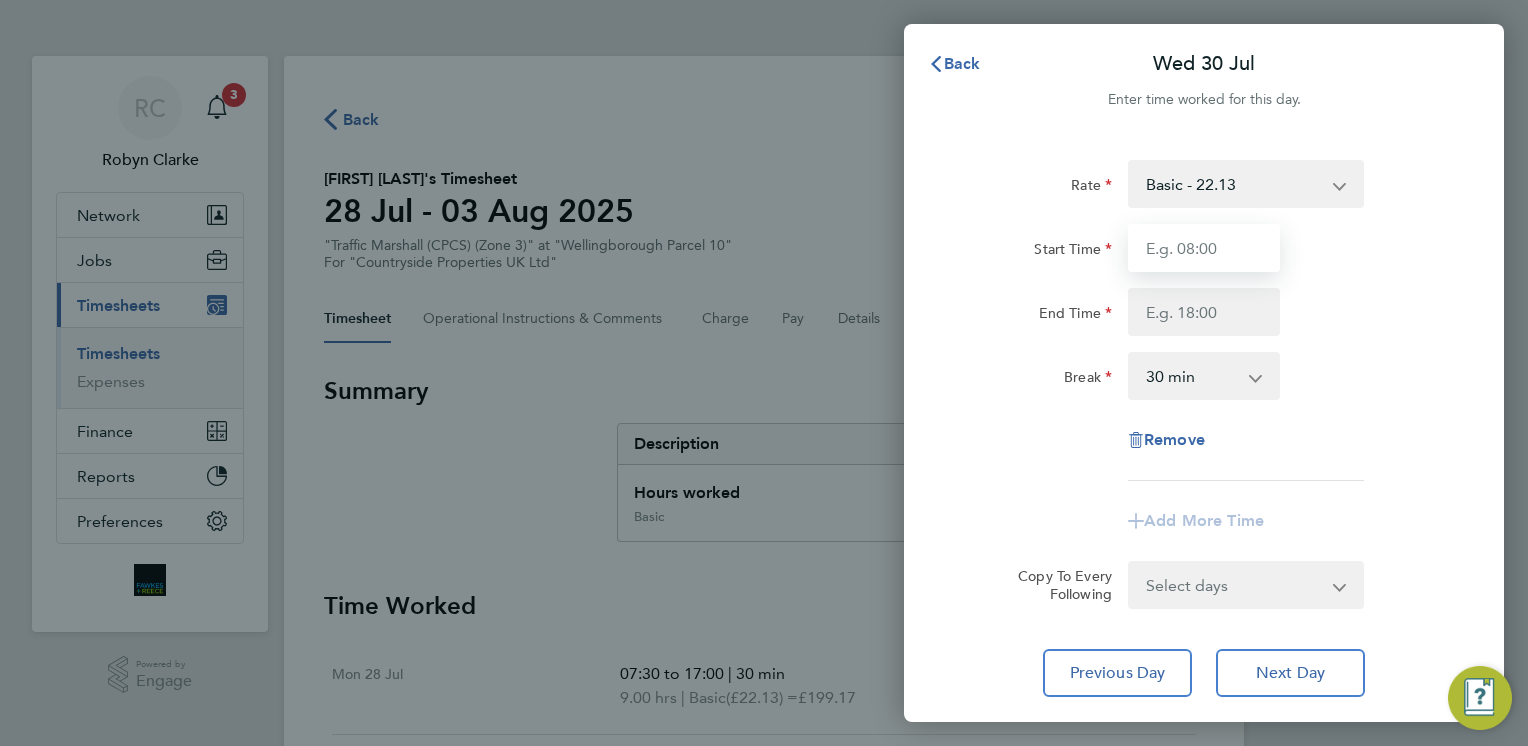 type on "07:30" 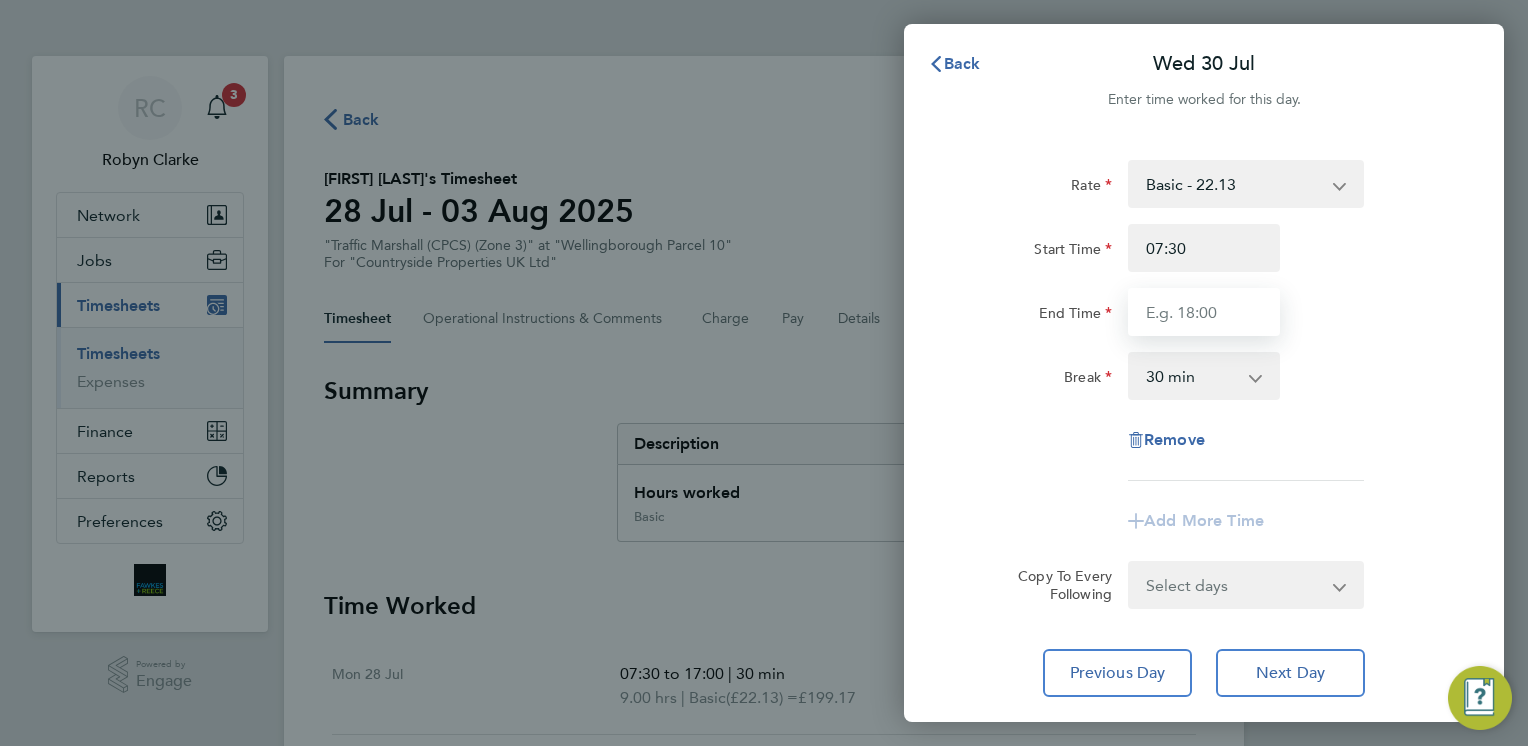 type on "17:00" 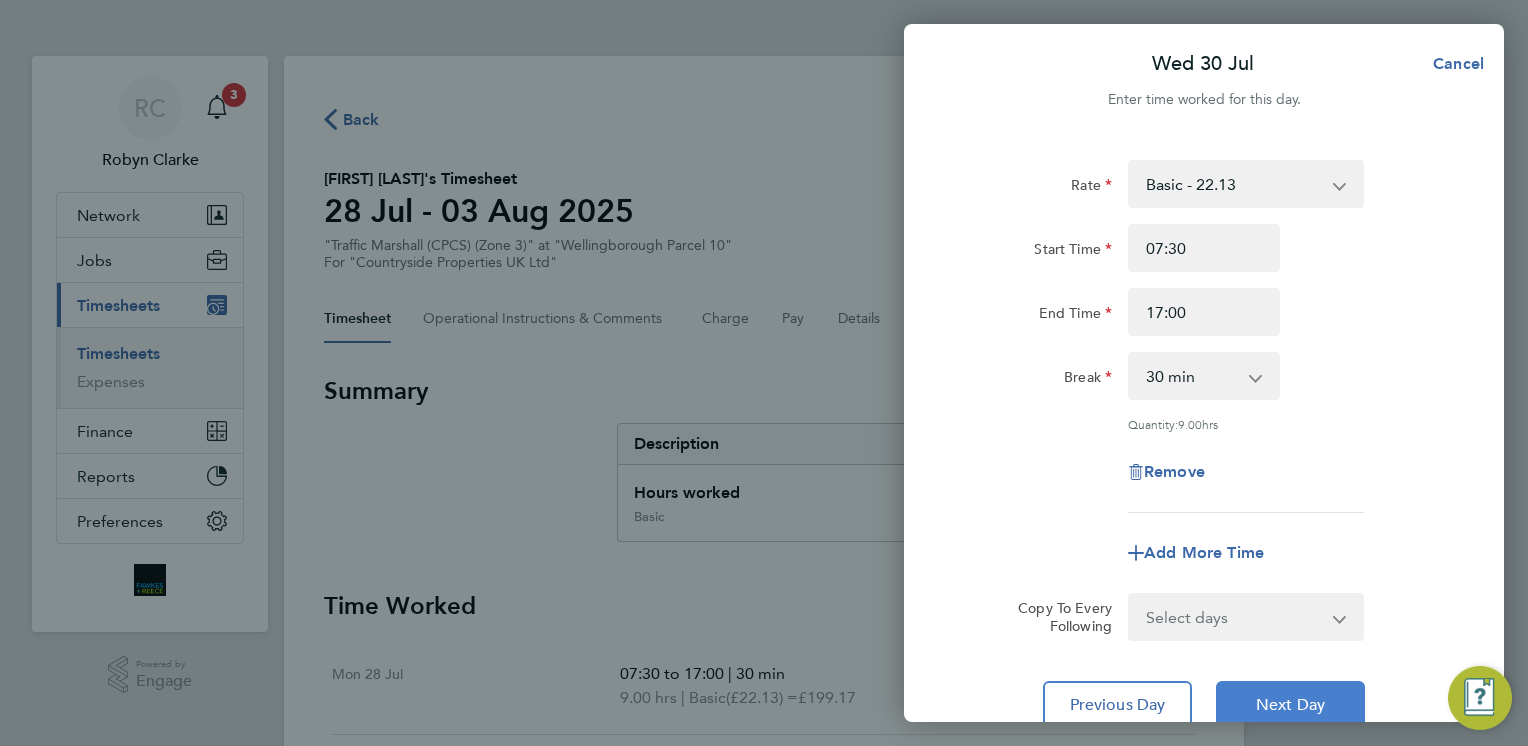 click on "Next Day" 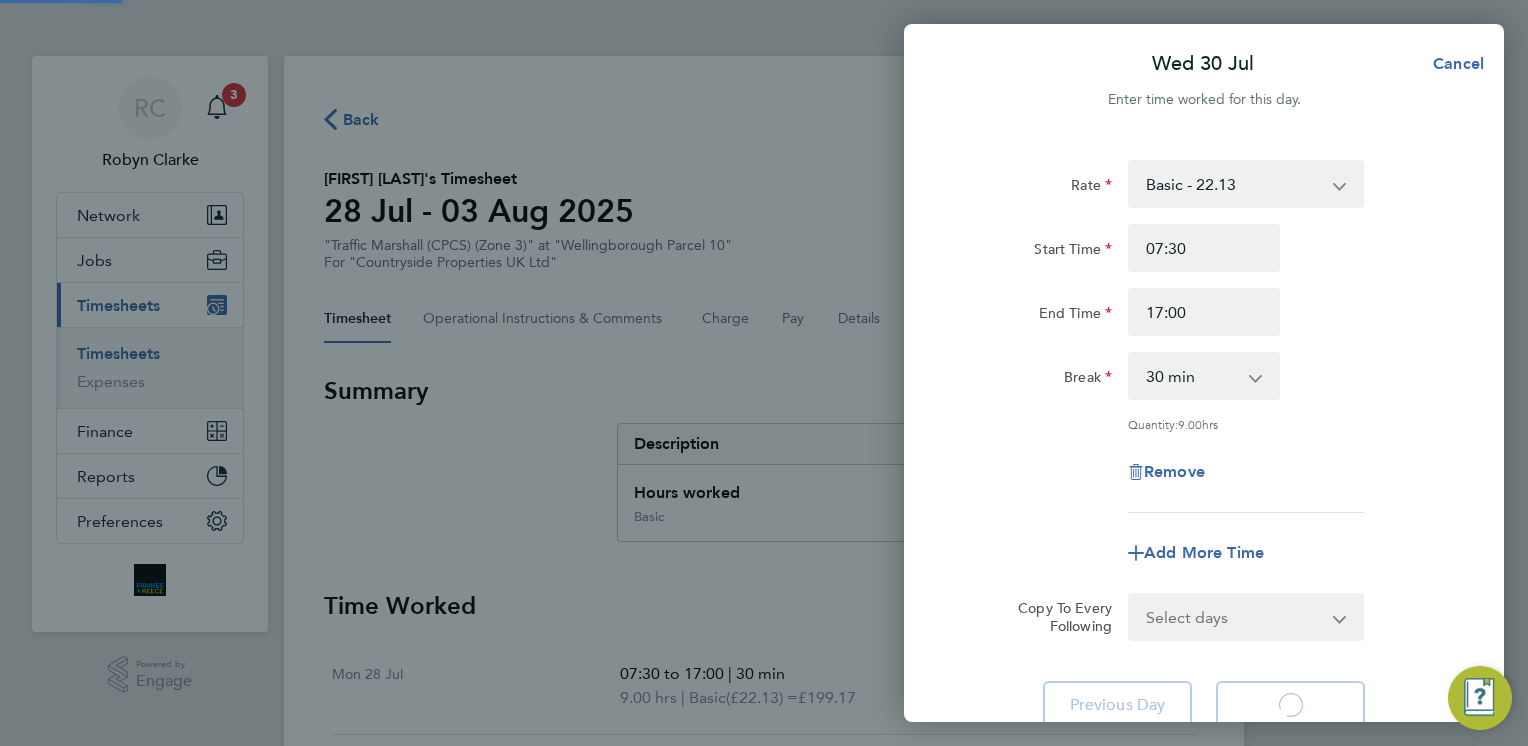 select on "30" 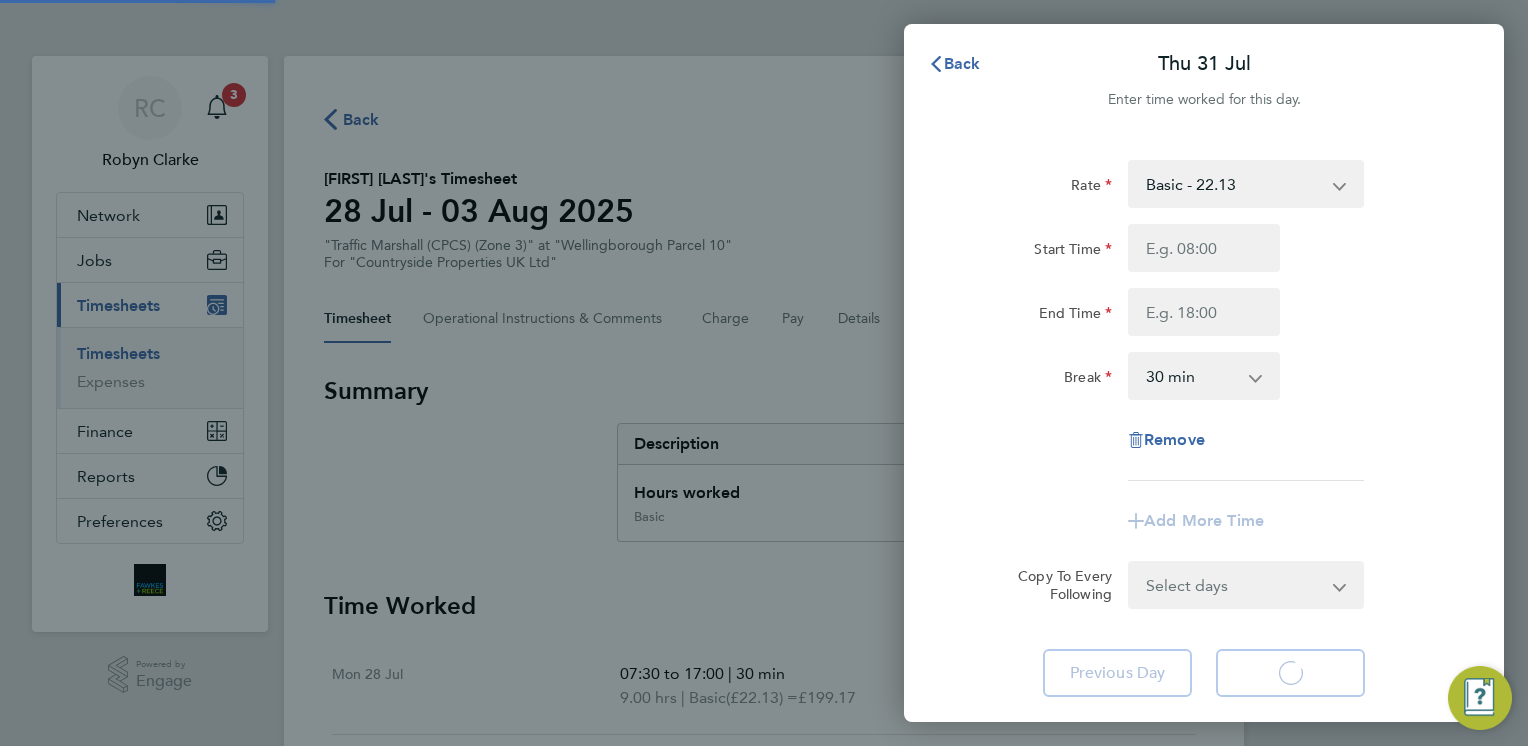 select on "30" 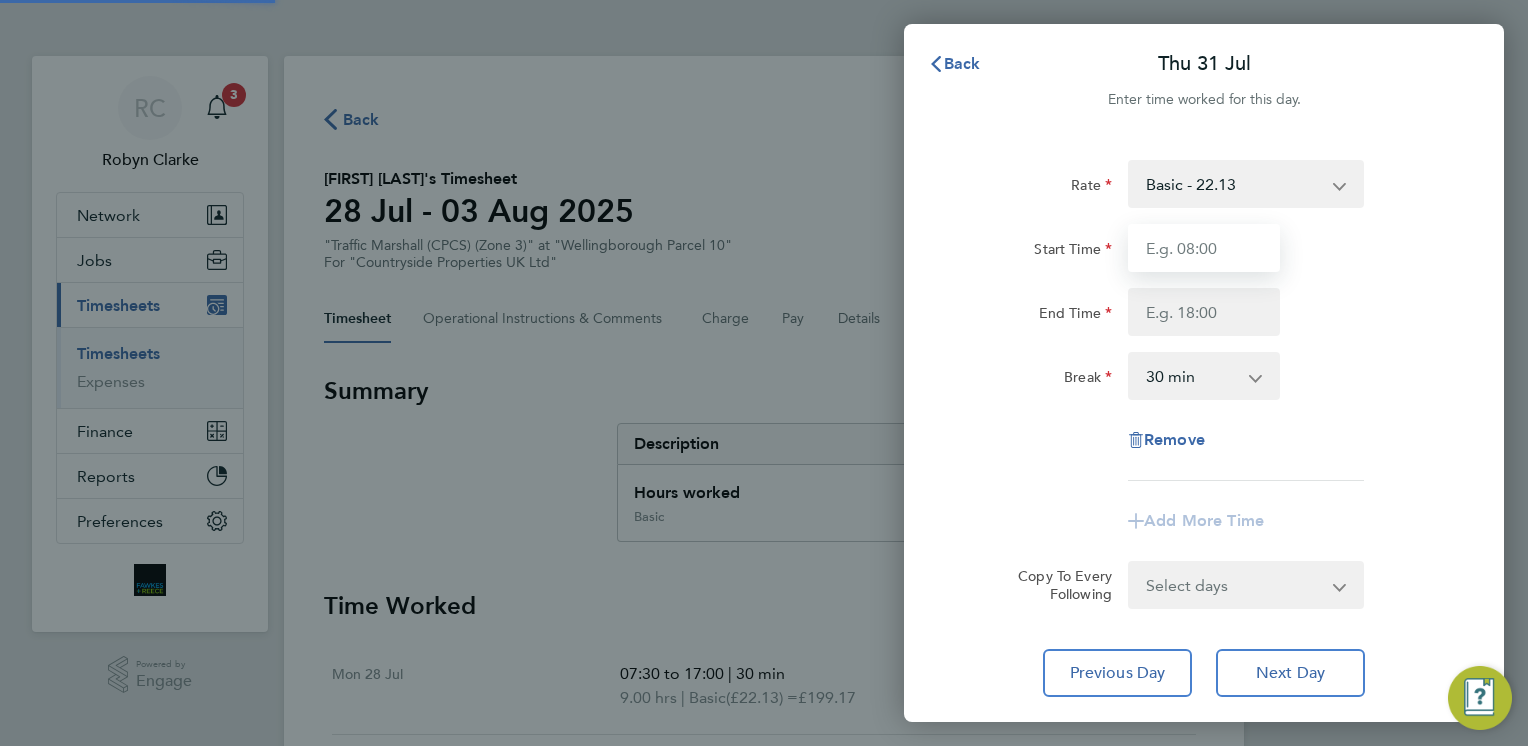 drag, startPoint x: 1199, startPoint y: 240, endPoint x: 1206, endPoint y: 263, distance: 24.04163 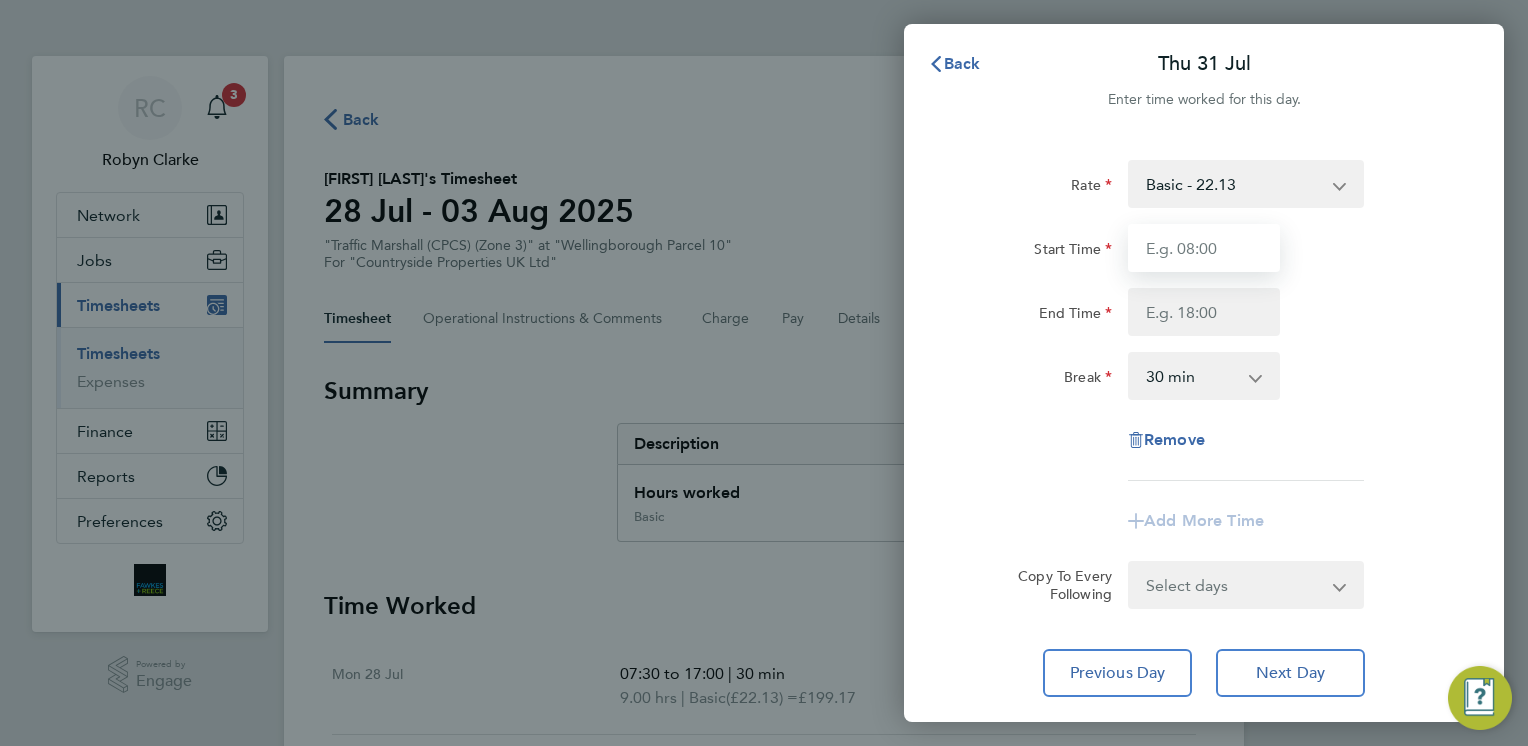 type on "07:30" 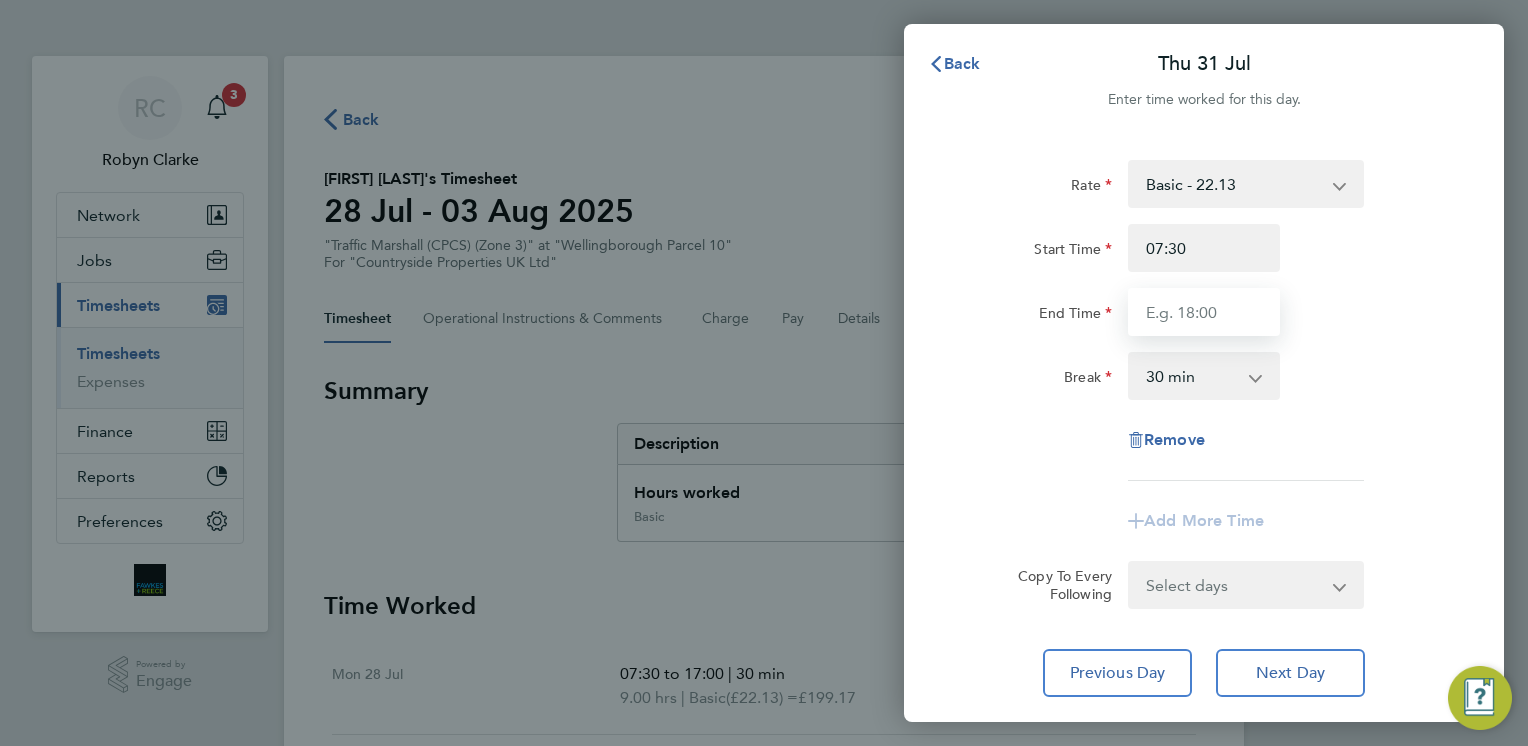 type on "17:00" 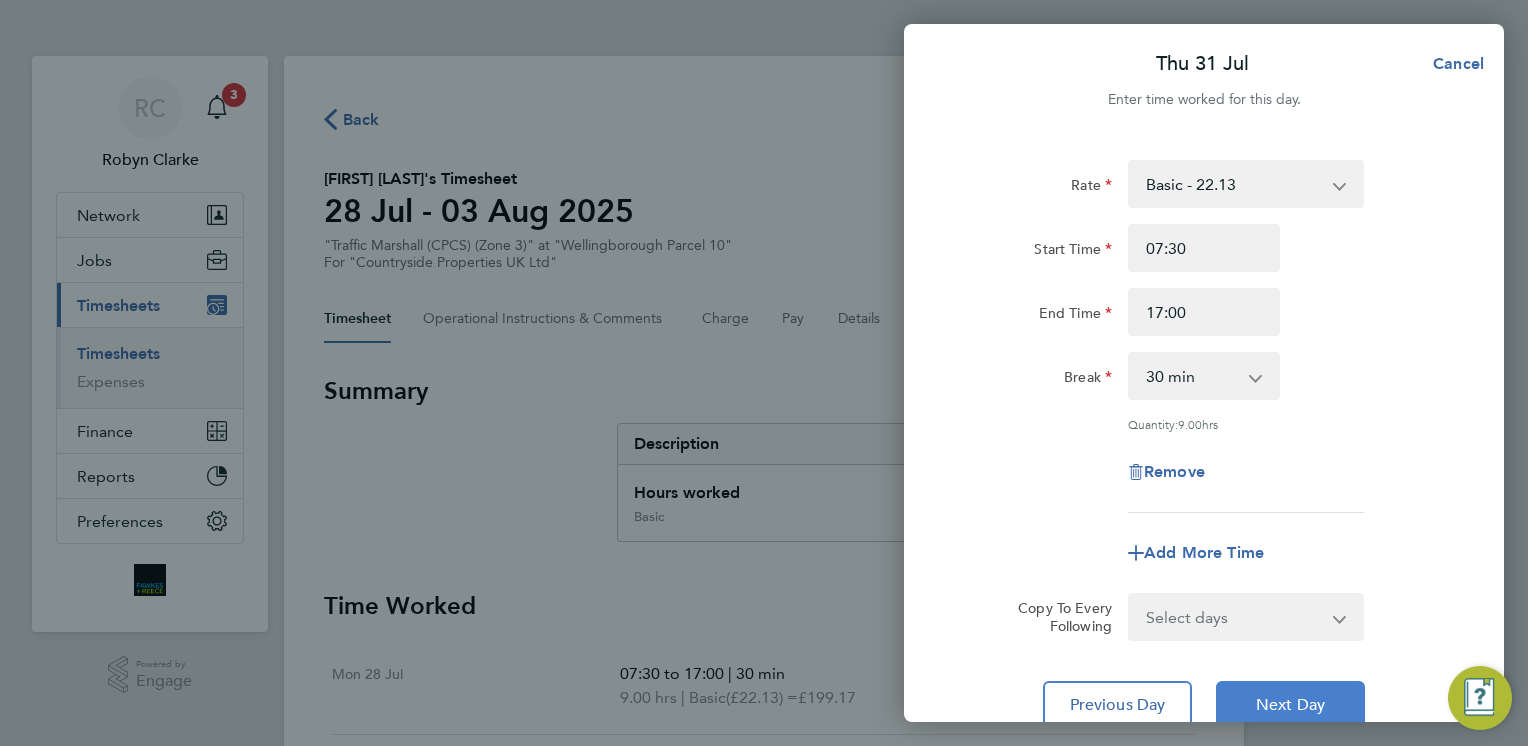 click on "Next Day" 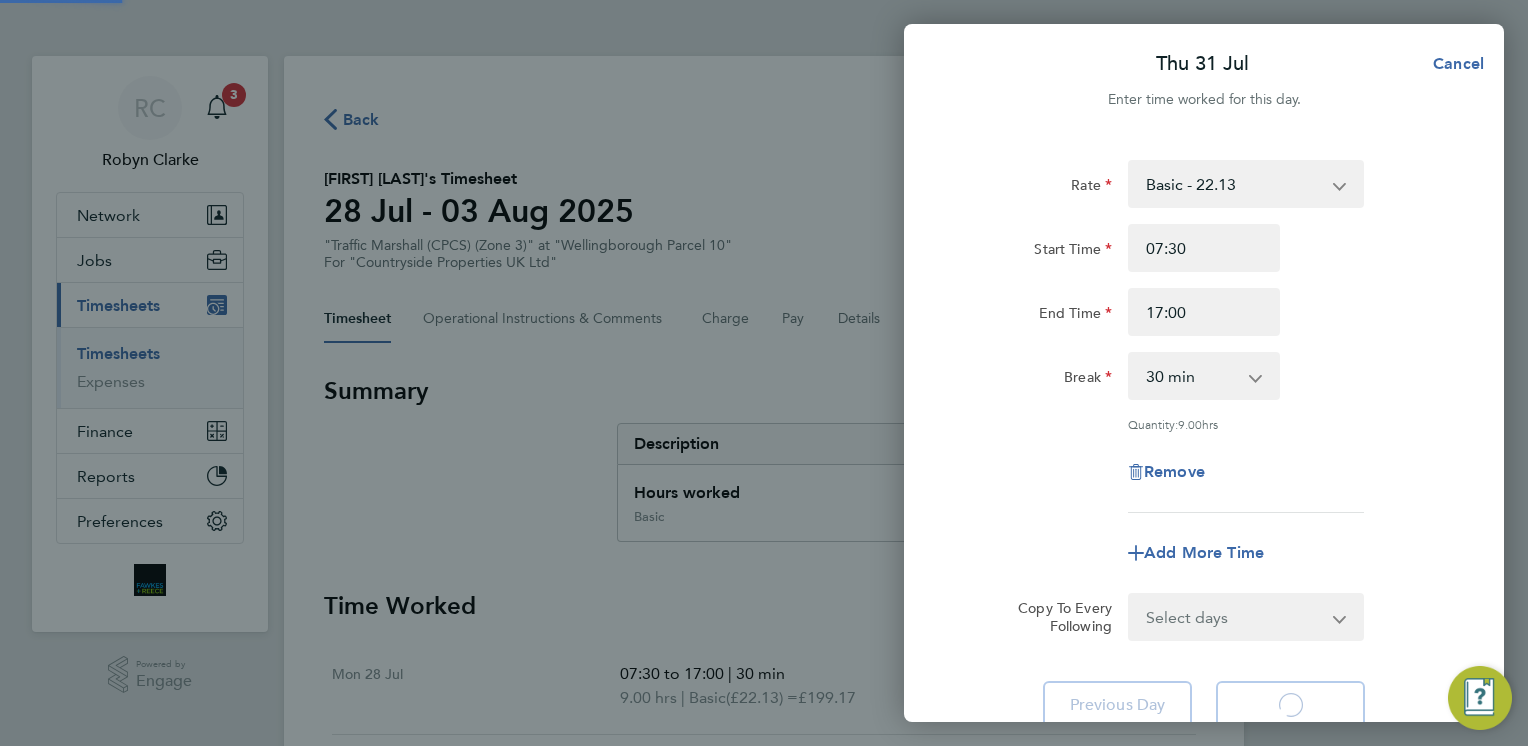 select on "30" 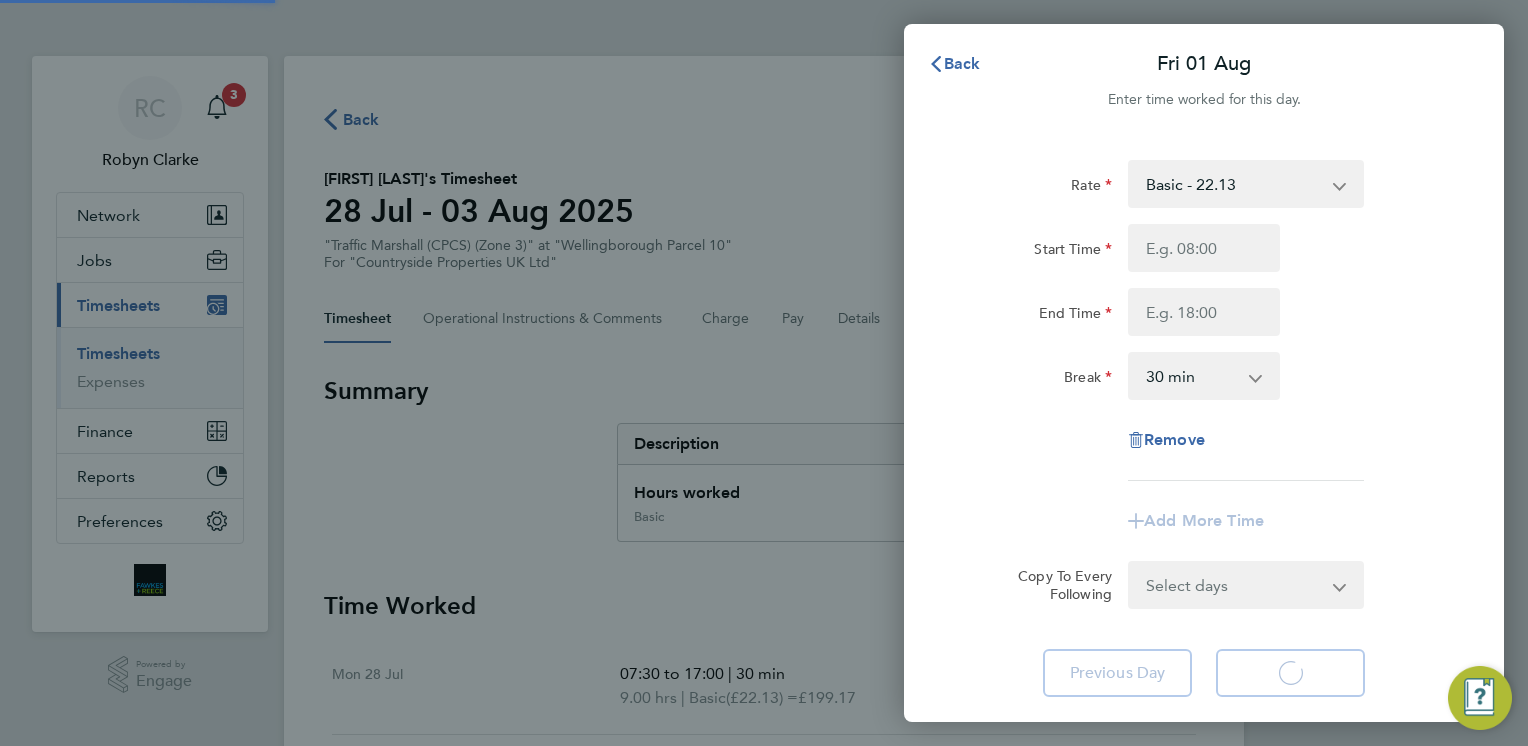 select on "30" 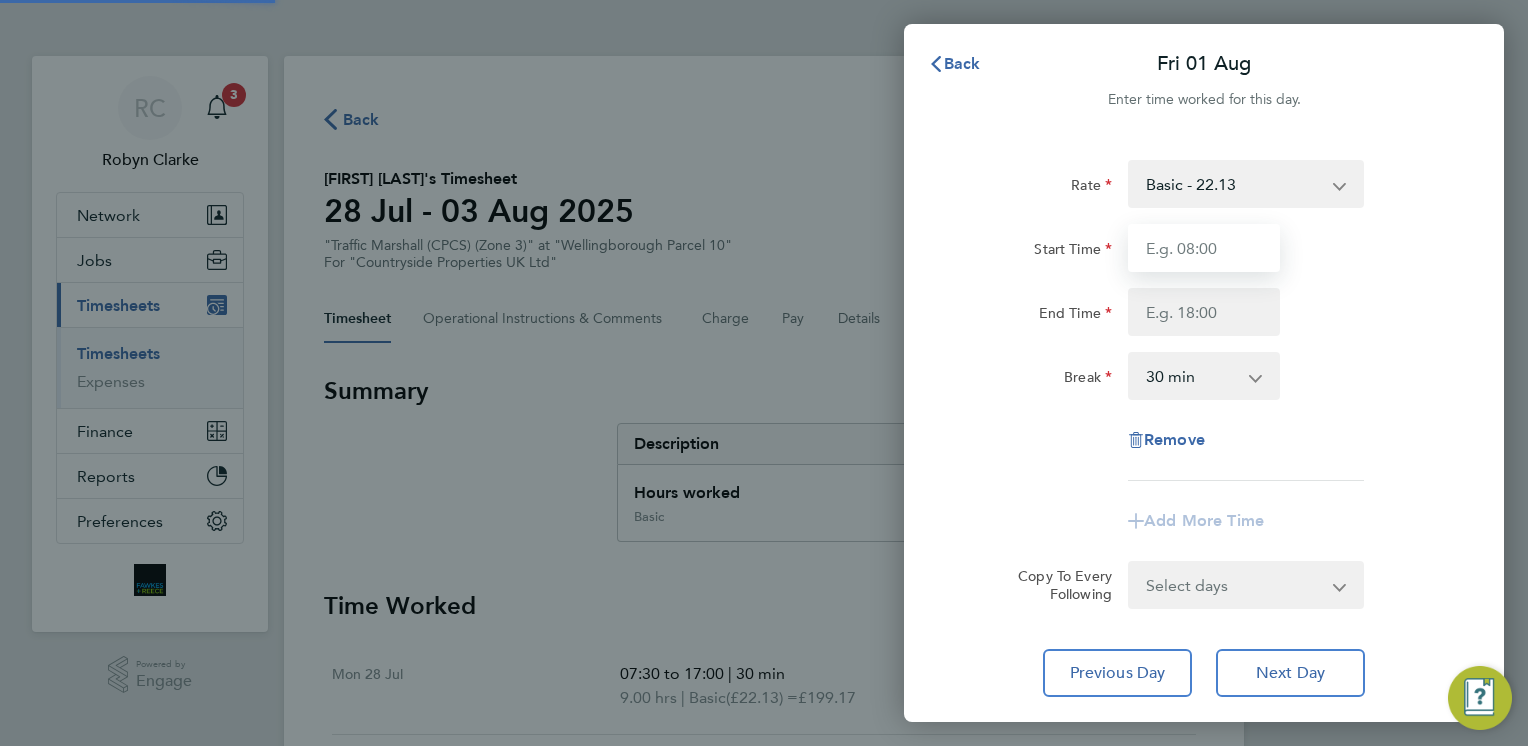 click on "Start Time" at bounding box center (1204, 248) 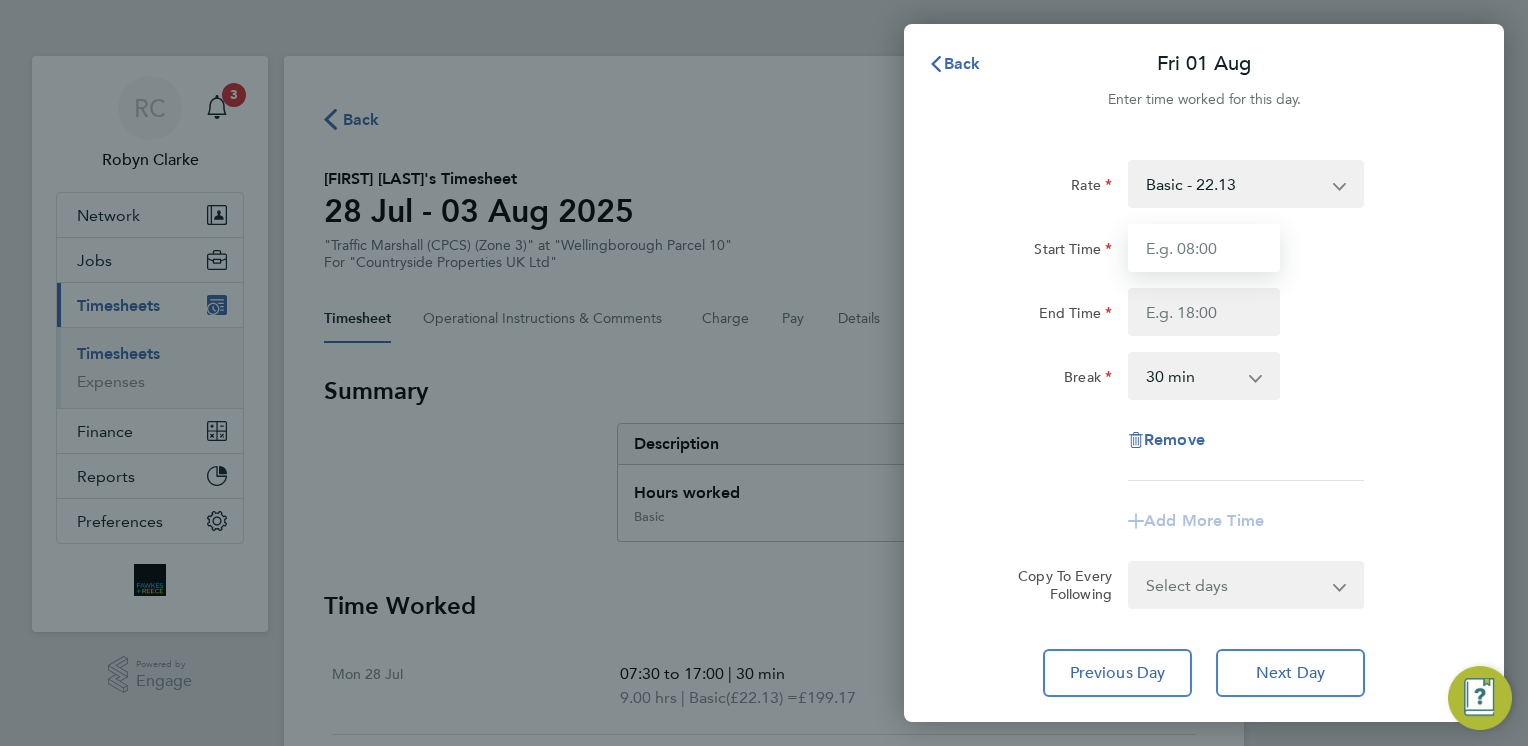 type on "07:30" 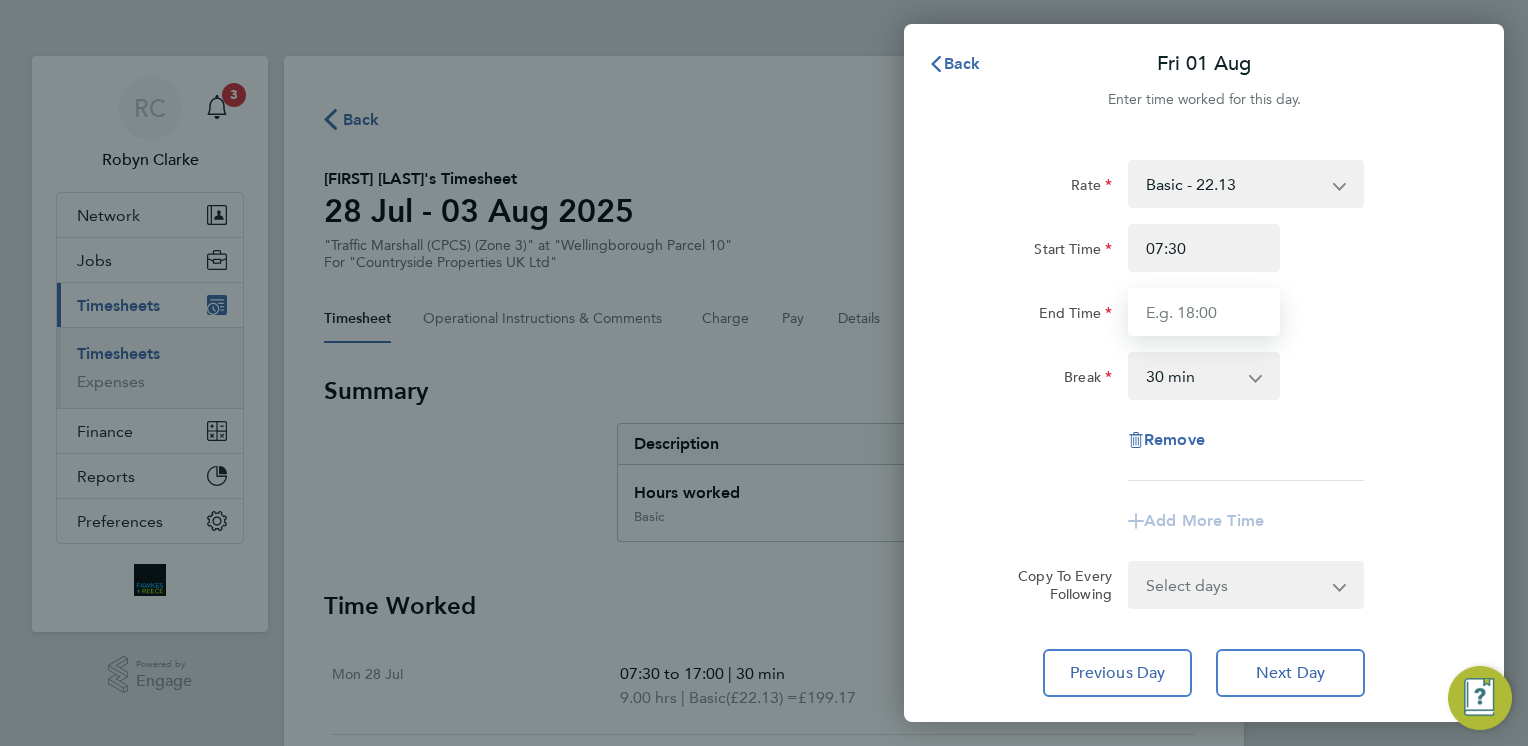 type on "17:00" 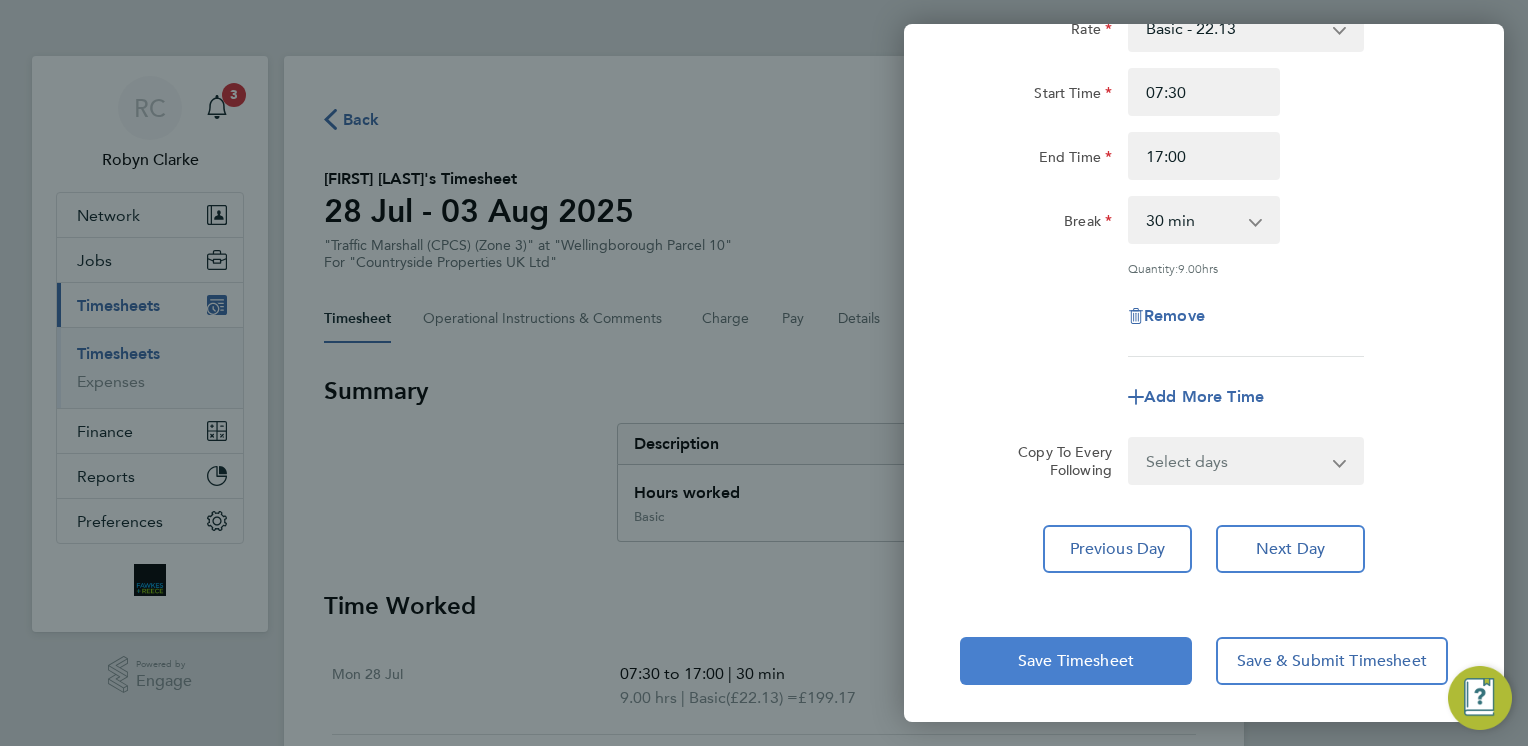 click on "Save Timesheet" 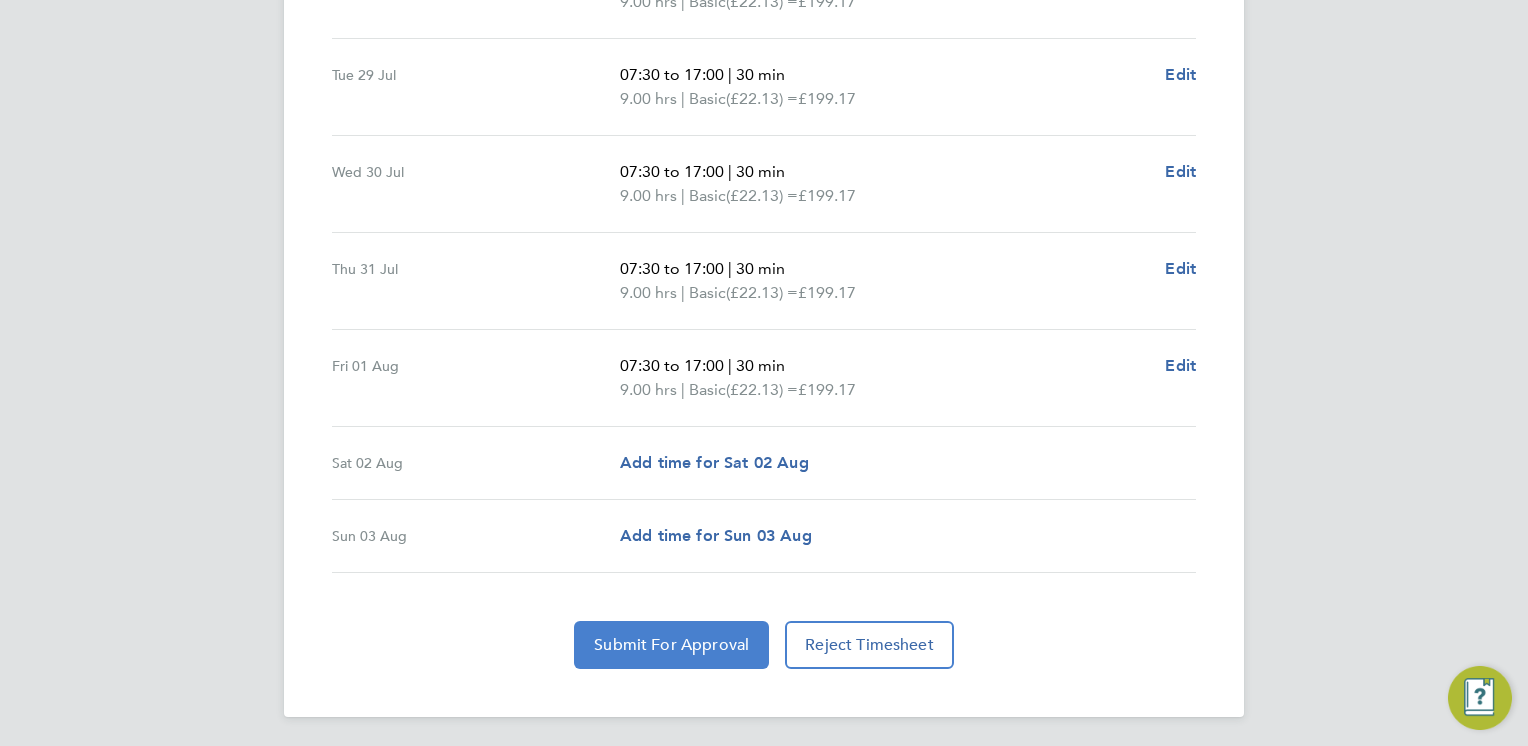 click on "Submit For Approval" 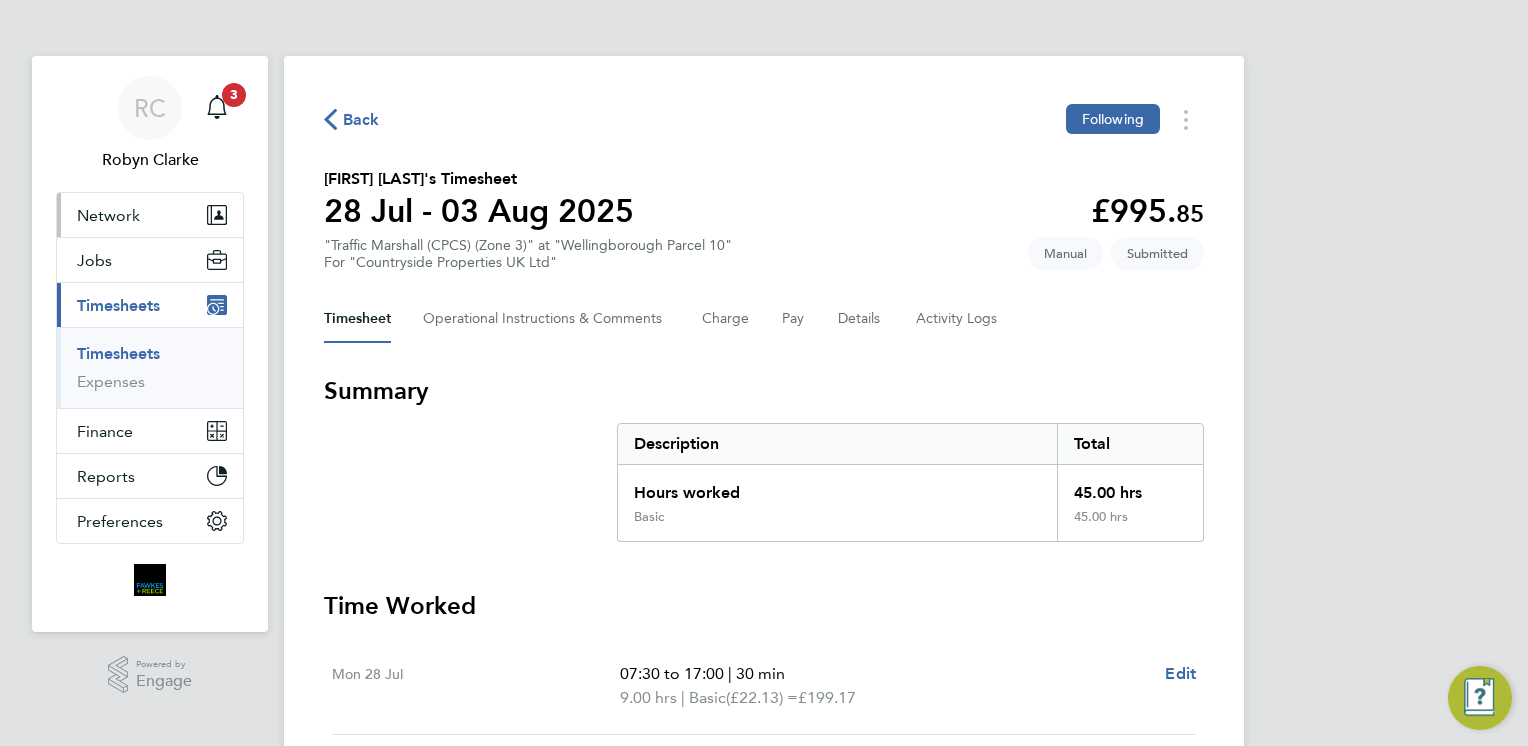 click on "Network" at bounding box center [108, 215] 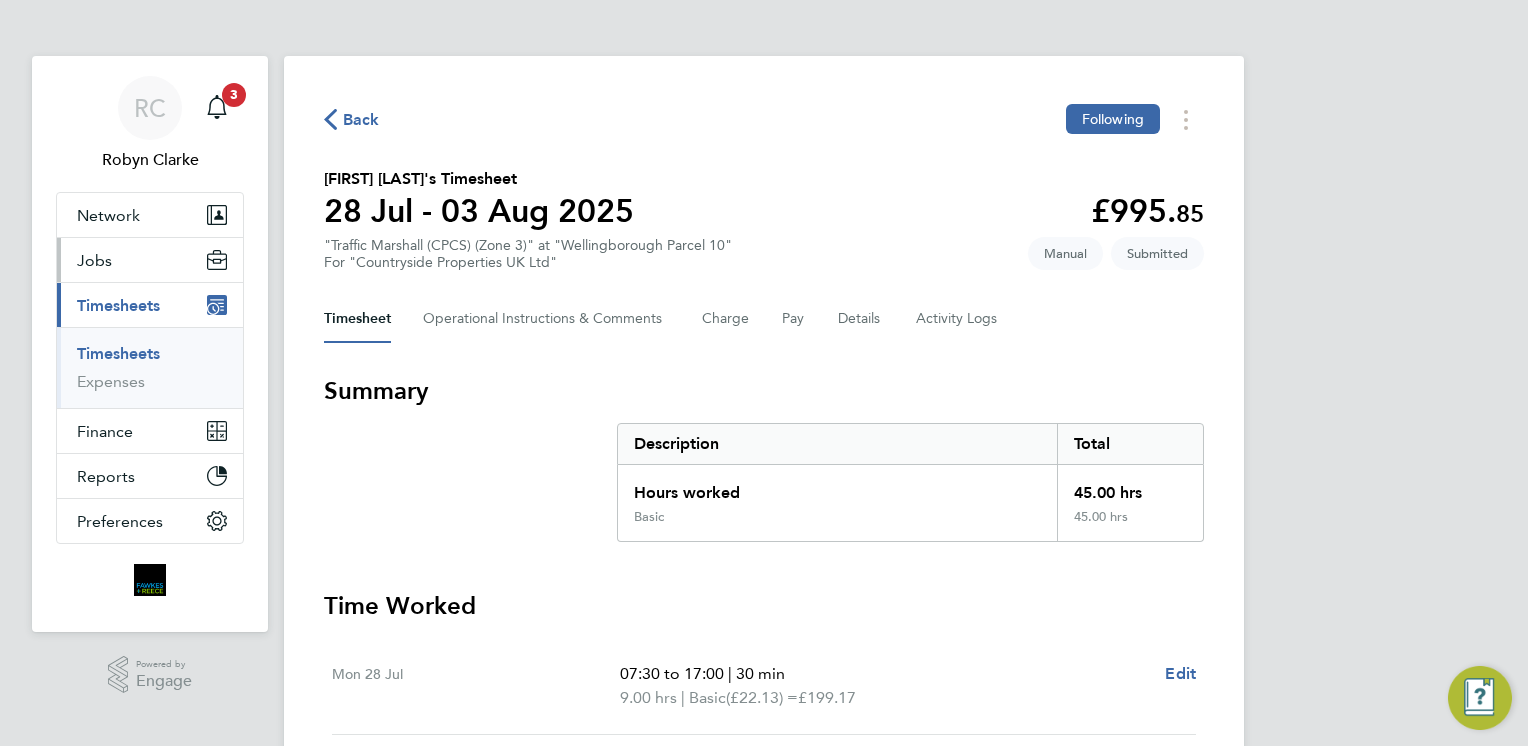 click on "Jobs" at bounding box center [94, 260] 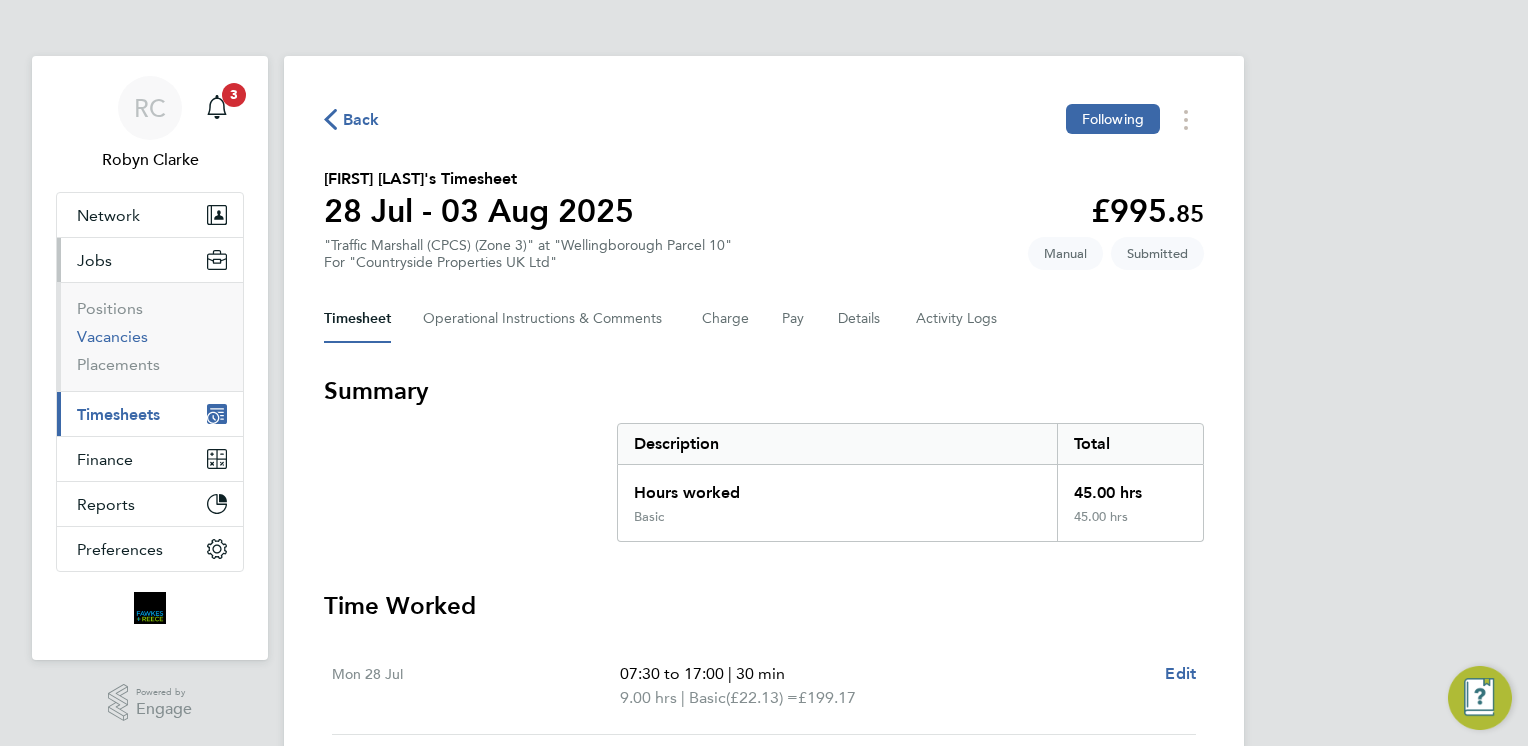 click on "Vacancies" at bounding box center (112, 336) 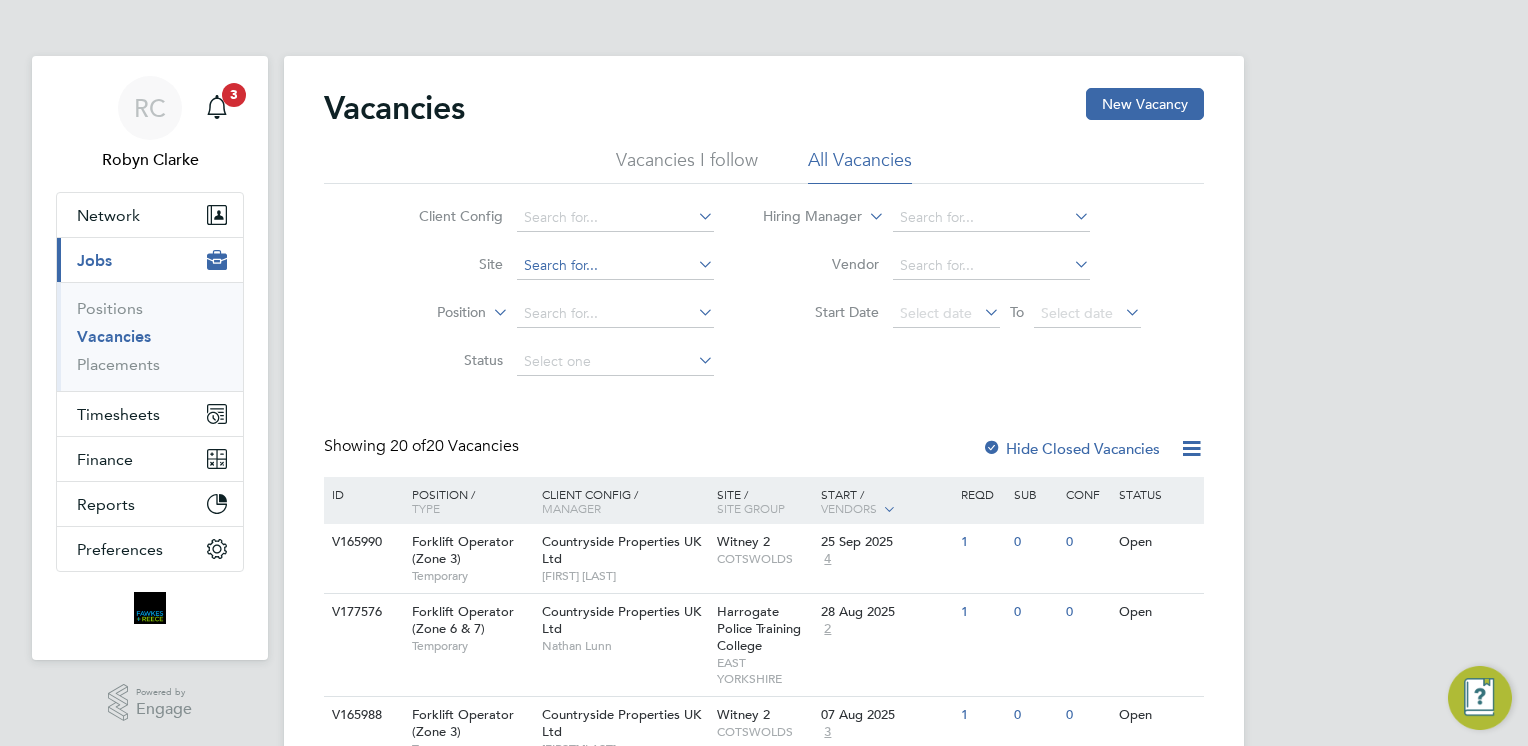 click 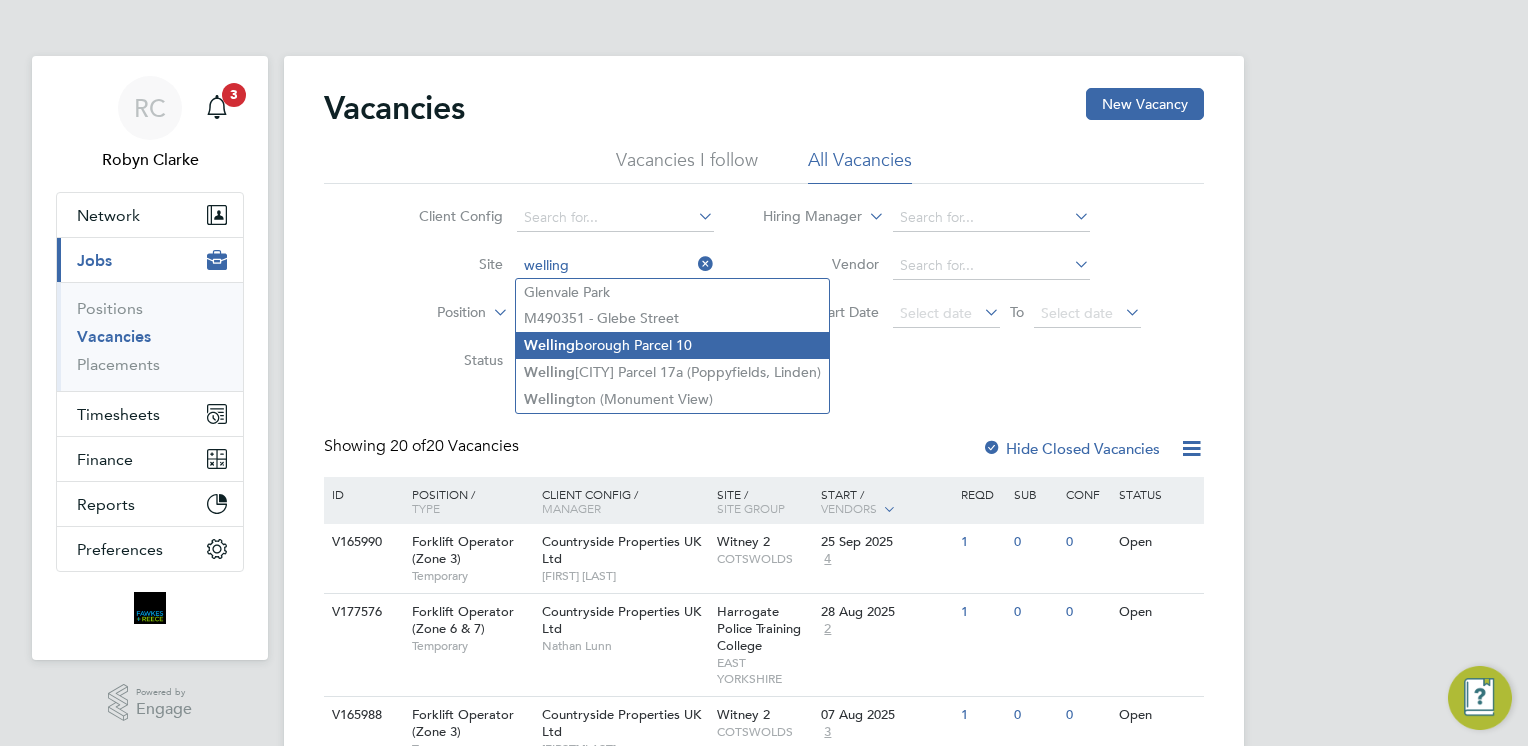 click on "Welling borough Parcel 10" 